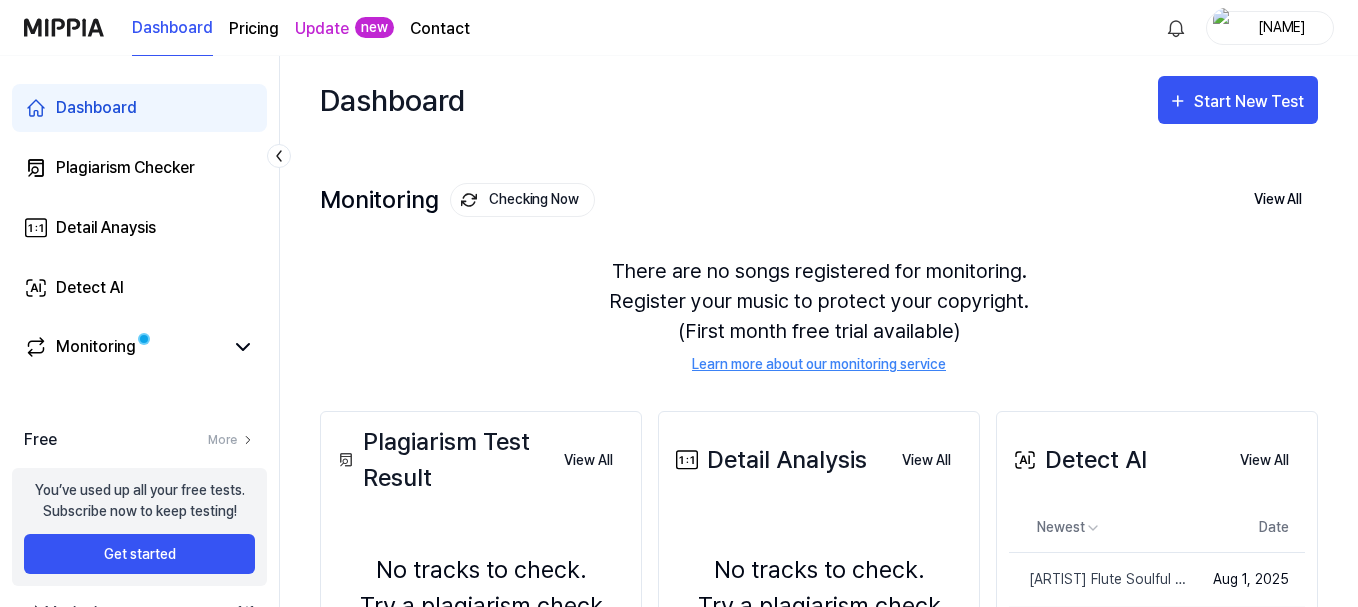 scroll, scrollTop: 0, scrollLeft: 0, axis: both 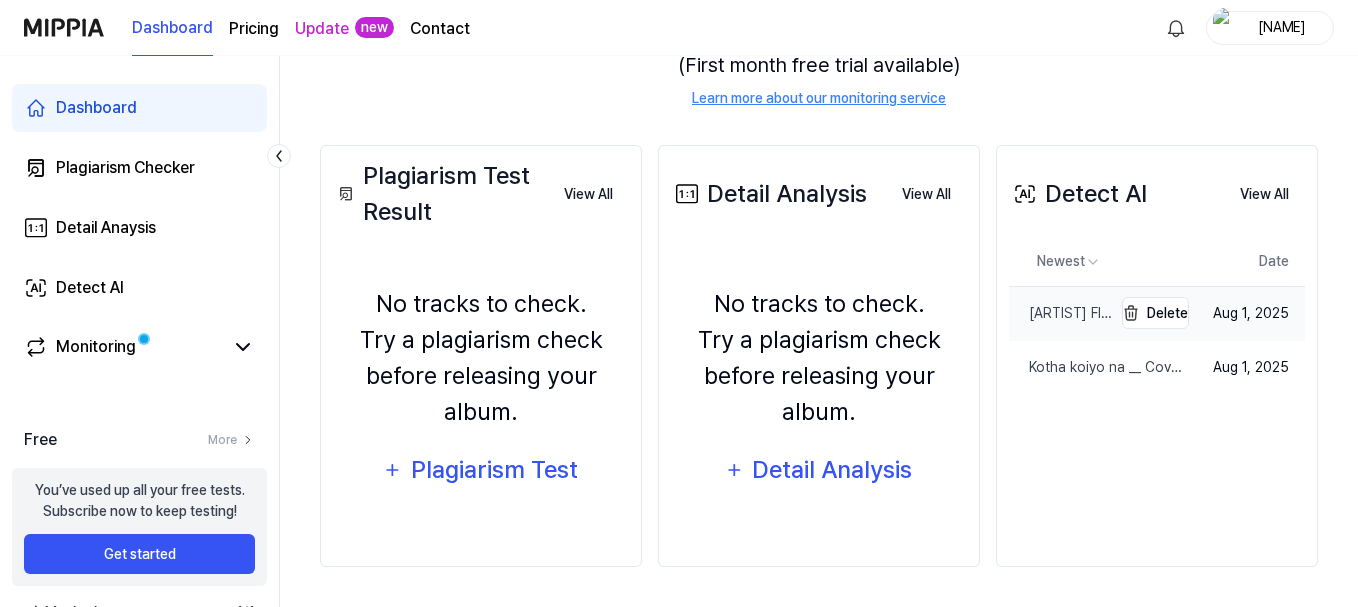 click on "Krishna Flute Soulful Theme Music _ Deep Relaxing Music _ Sujon Nishan" at bounding box center (1060, 313) 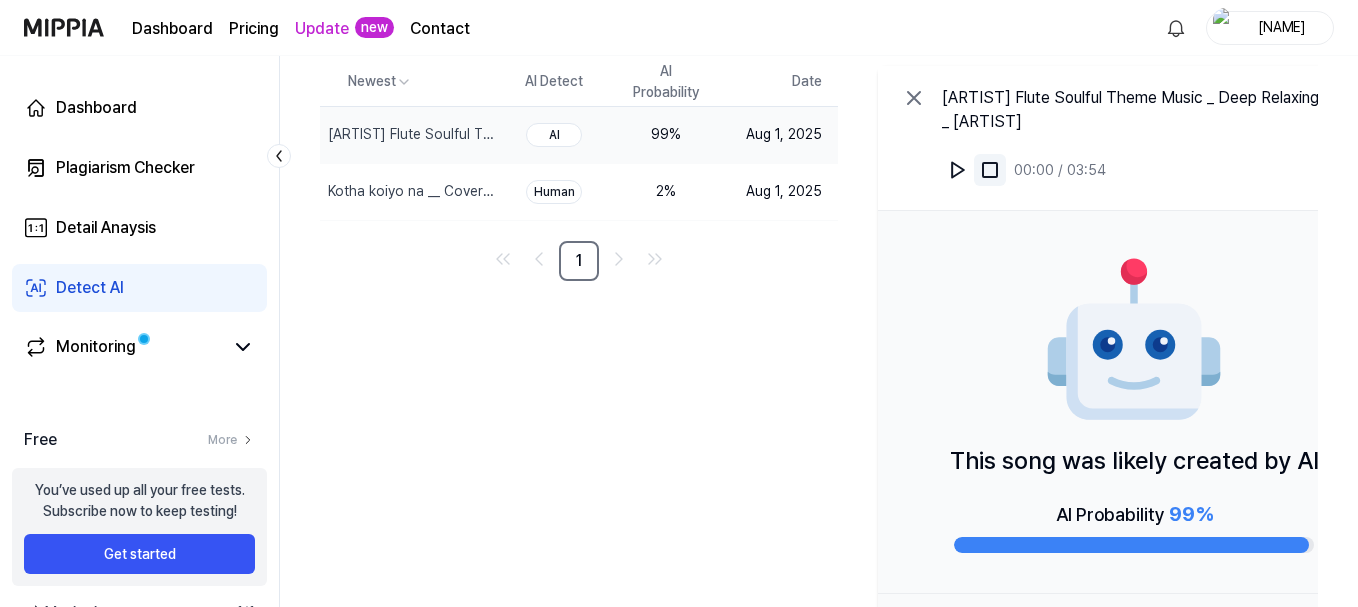 scroll, scrollTop: 57, scrollLeft: 0, axis: vertical 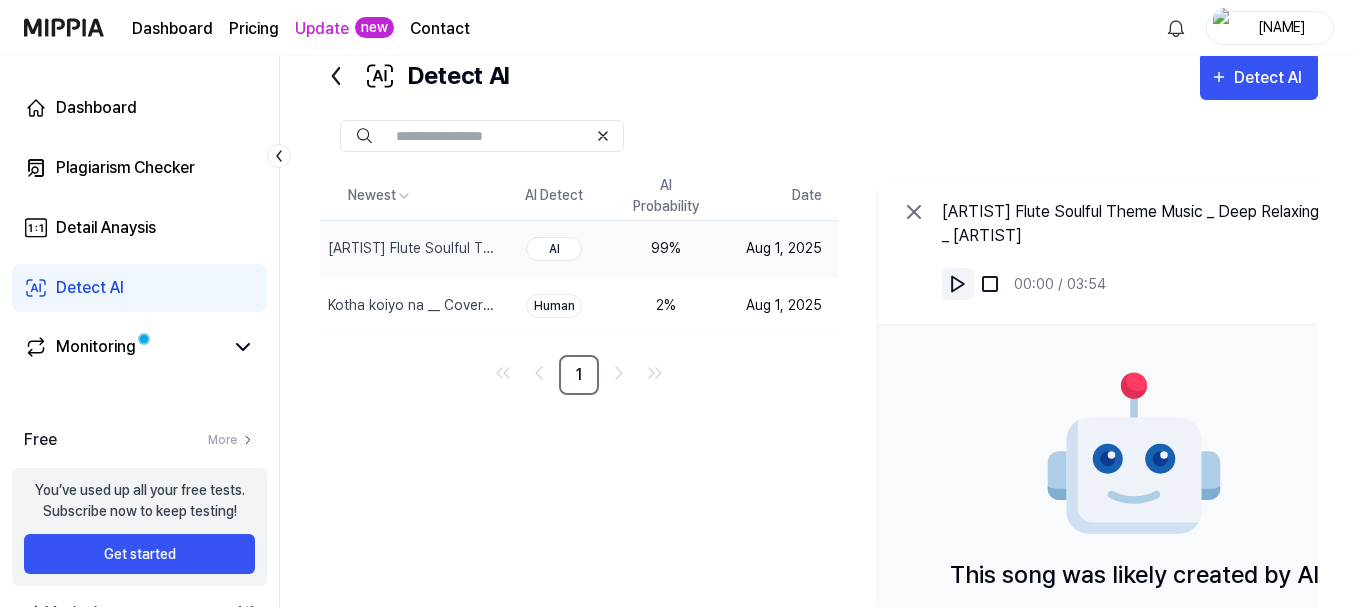 click at bounding box center (958, 284) 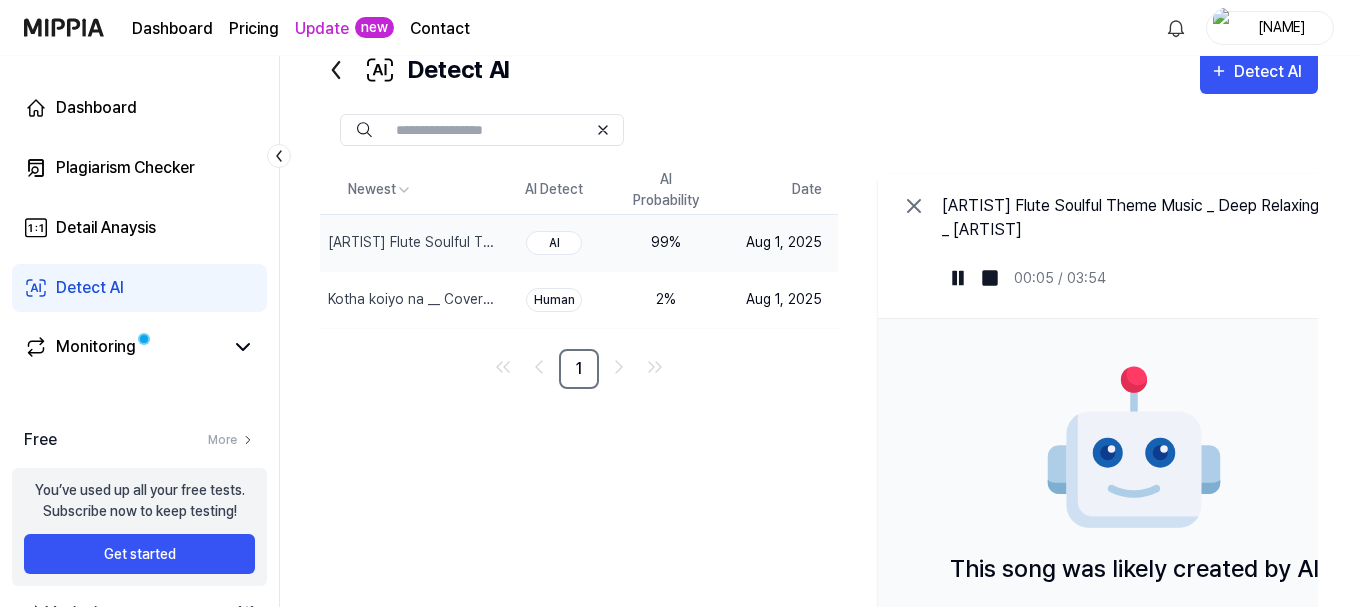 scroll, scrollTop: 57, scrollLeft: 0, axis: vertical 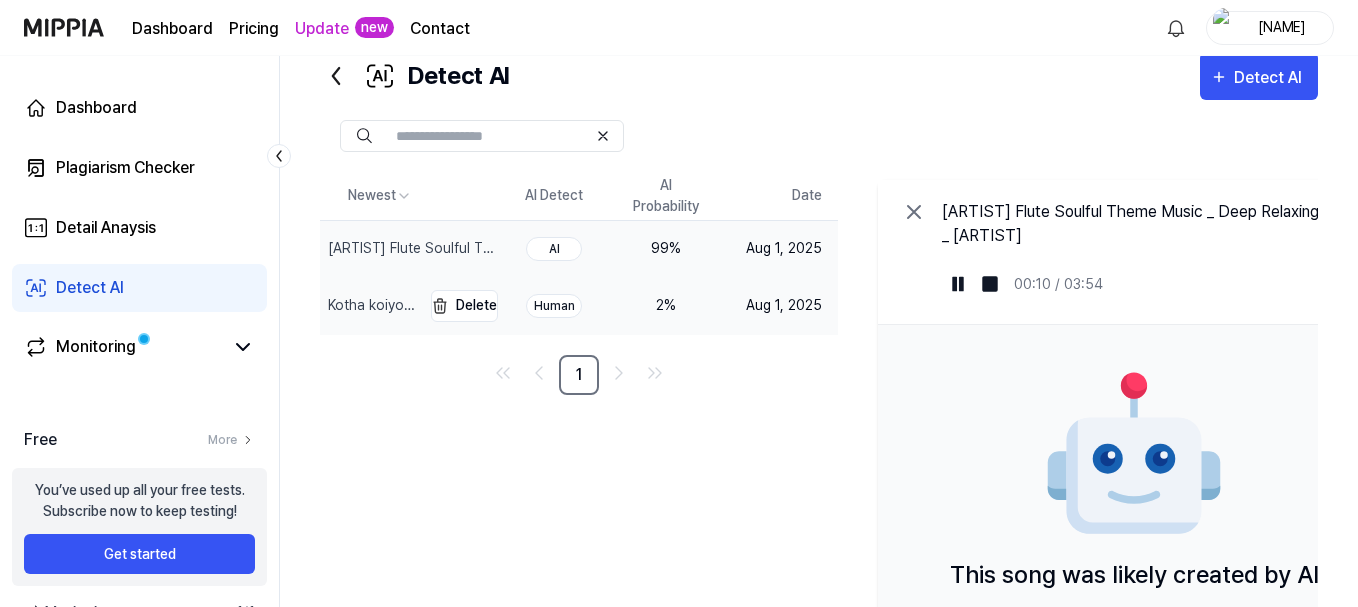 click on "Kotha koiyo na __ Cover __ Arpita Chakraborty" at bounding box center [372, 305] 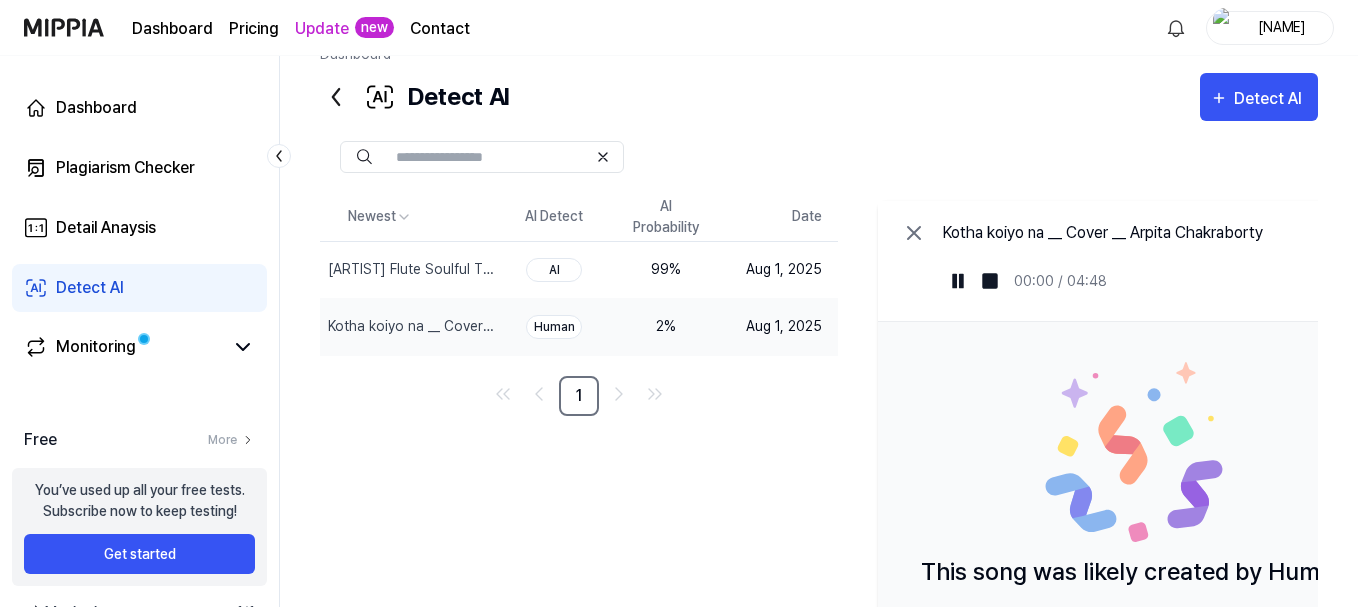 scroll, scrollTop: 33, scrollLeft: 0, axis: vertical 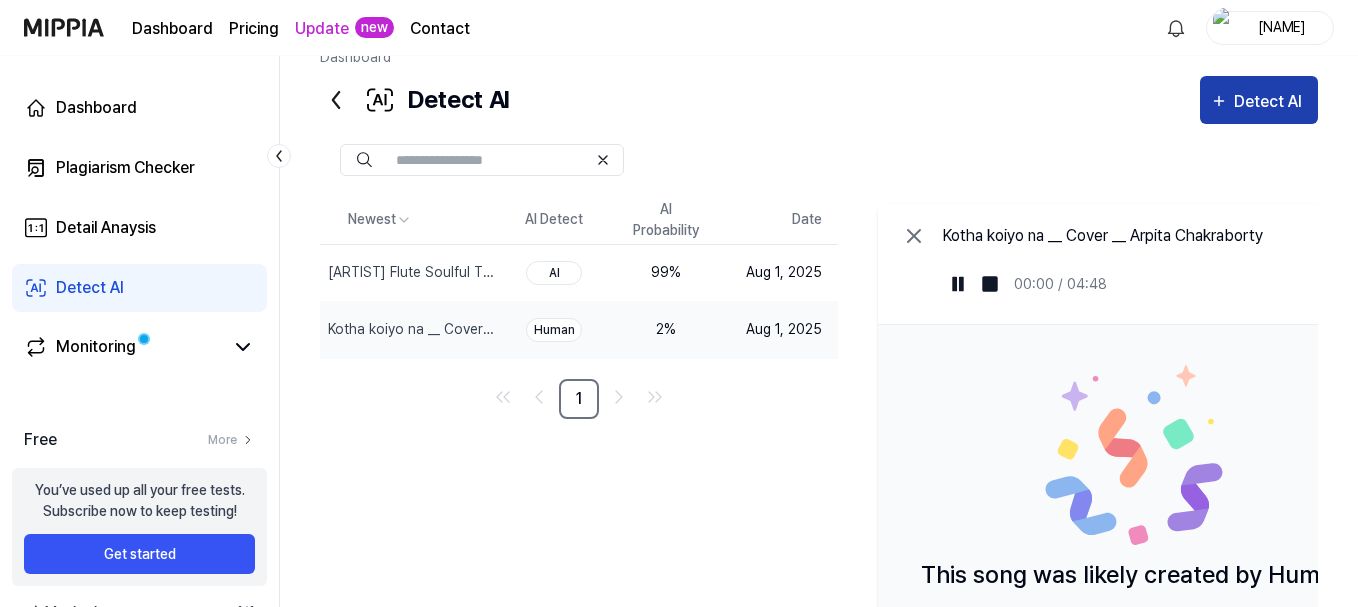 click on "Detect AI" at bounding box center [1271, 102] 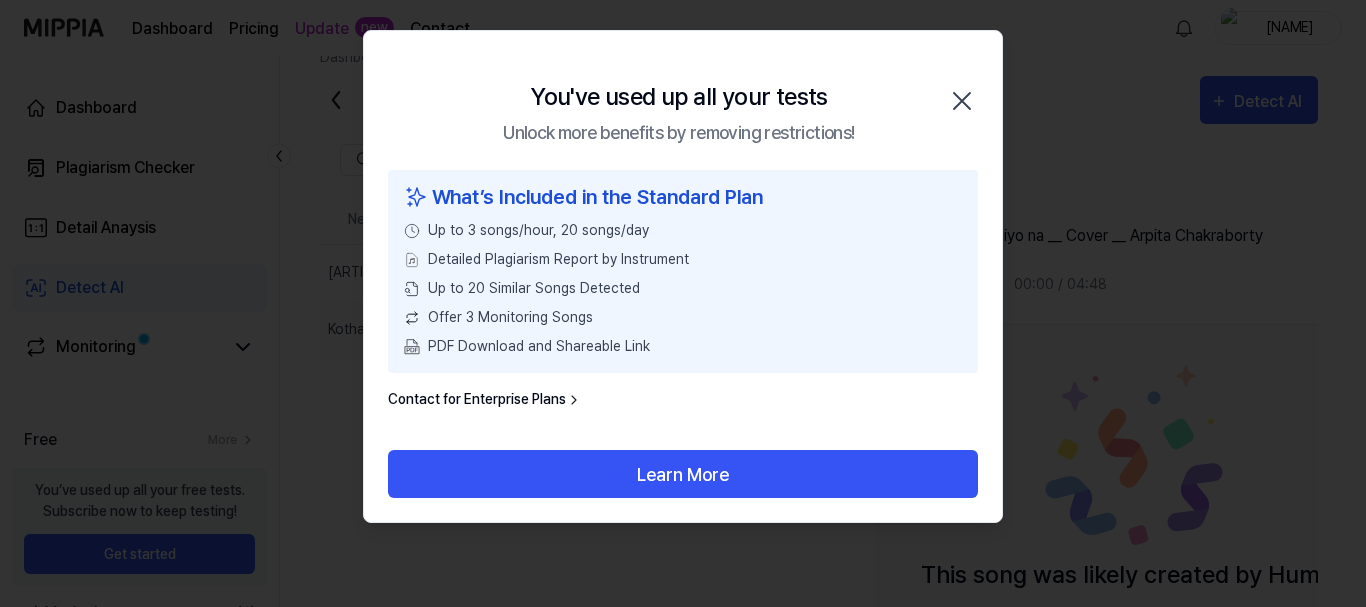 click 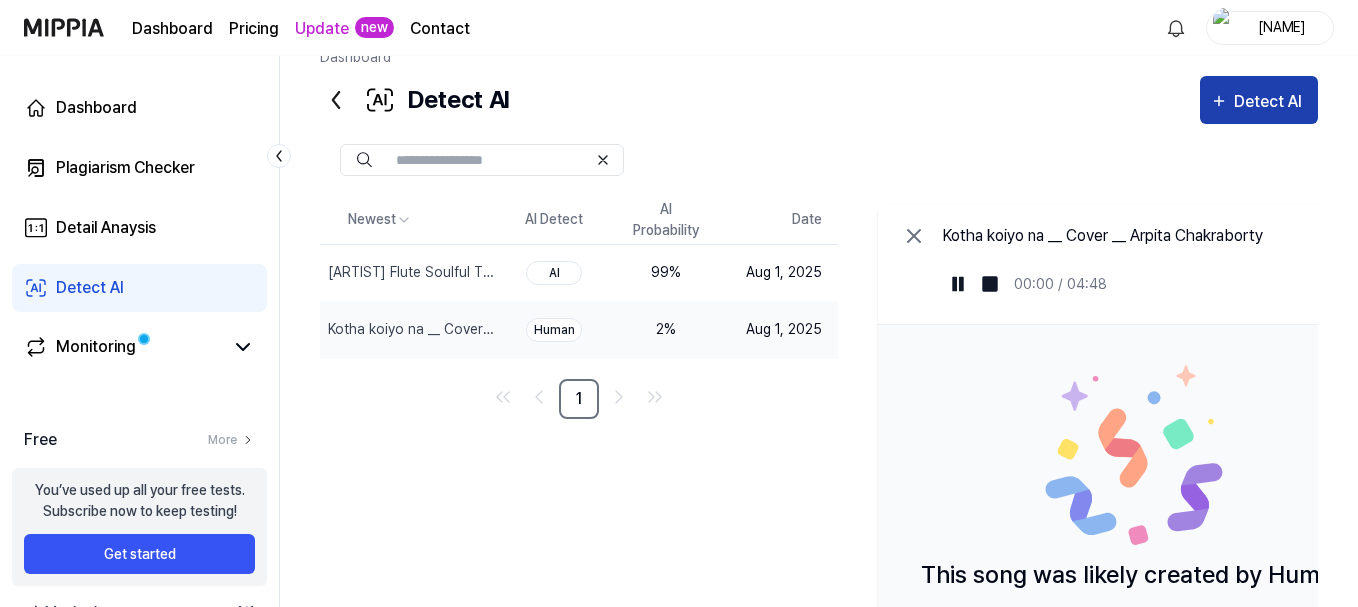 click 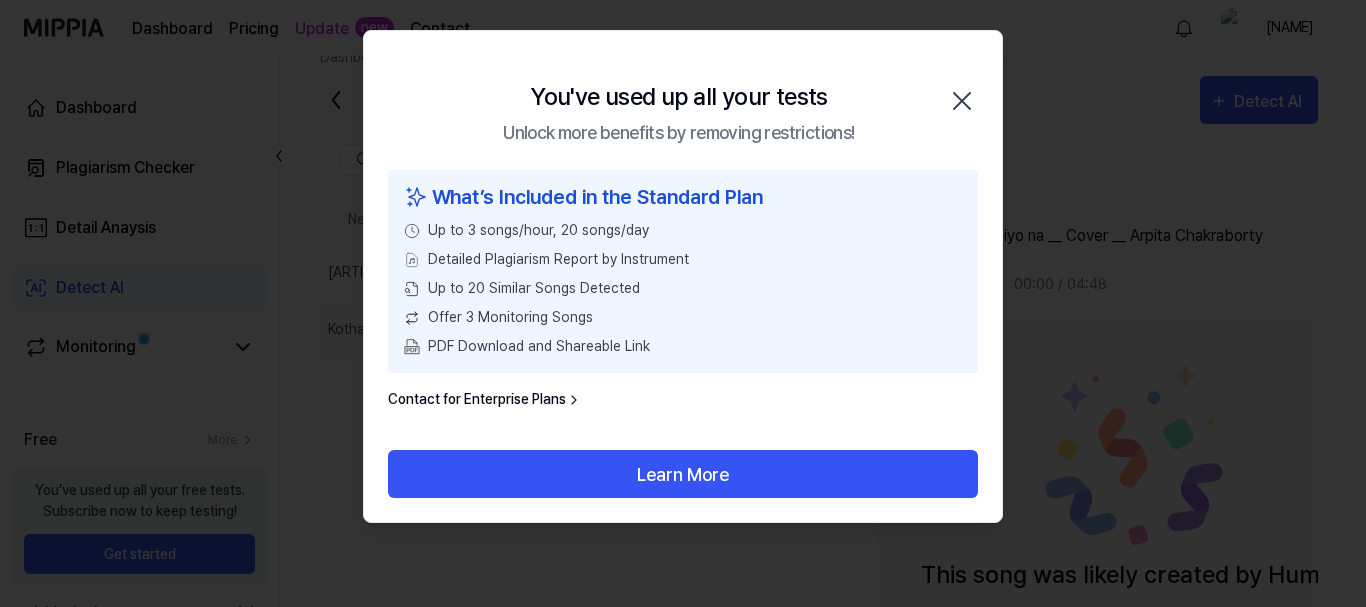 click 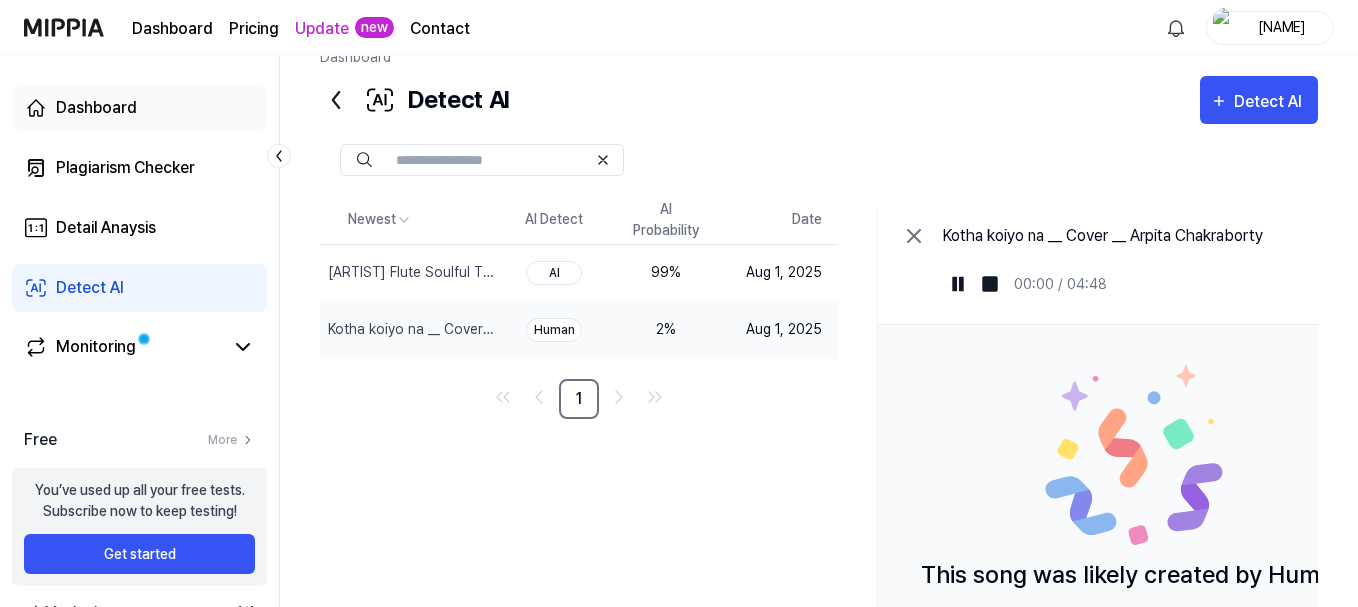 click on "Dashboard" at bounding box center [96, 108] 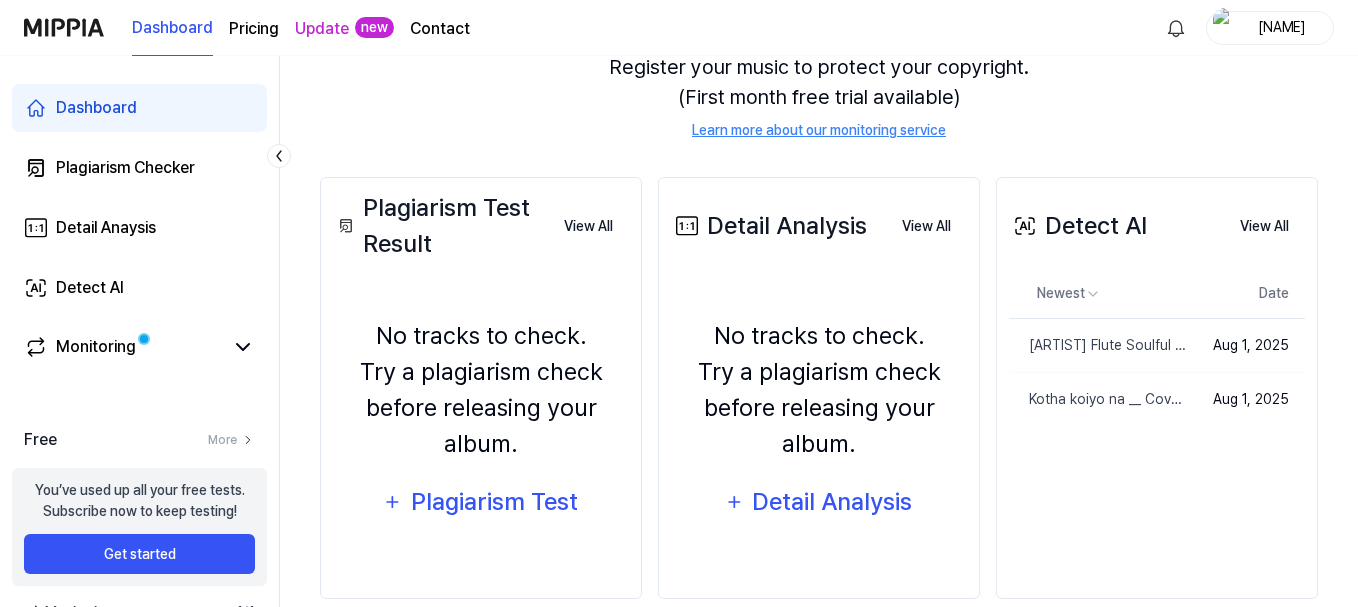 scroll, scrollTop: 266, scrollLeft: 0, axis: vertical 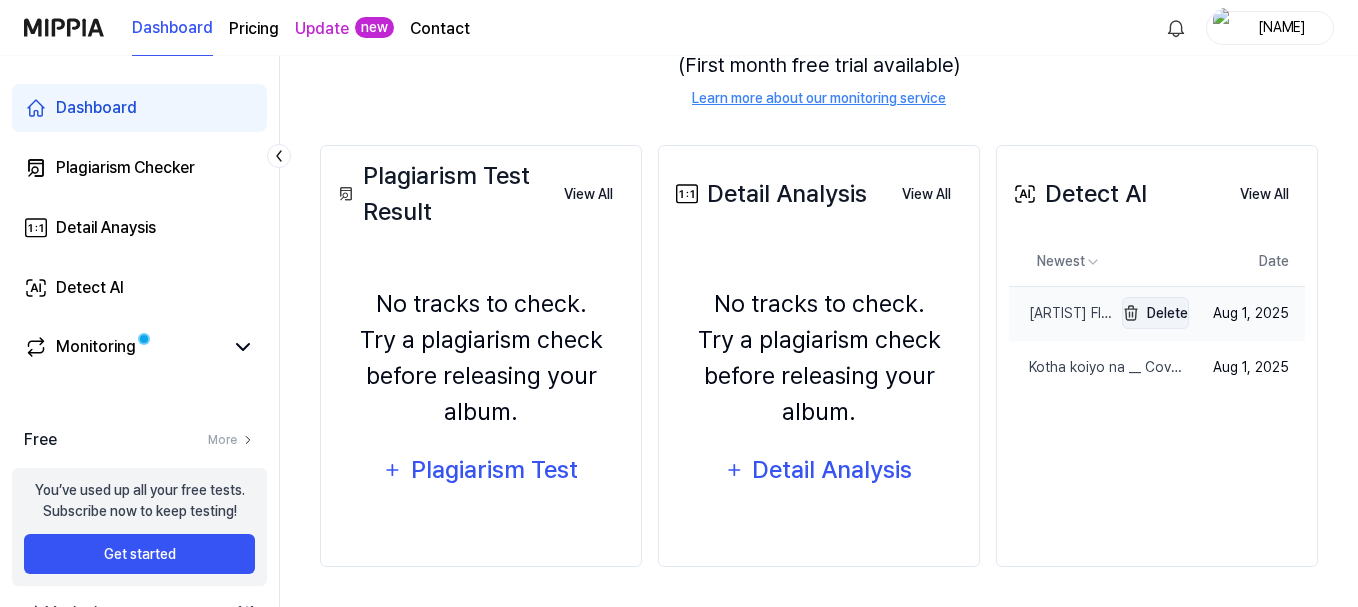click on "Delete" at bounding box center (1155, 313) 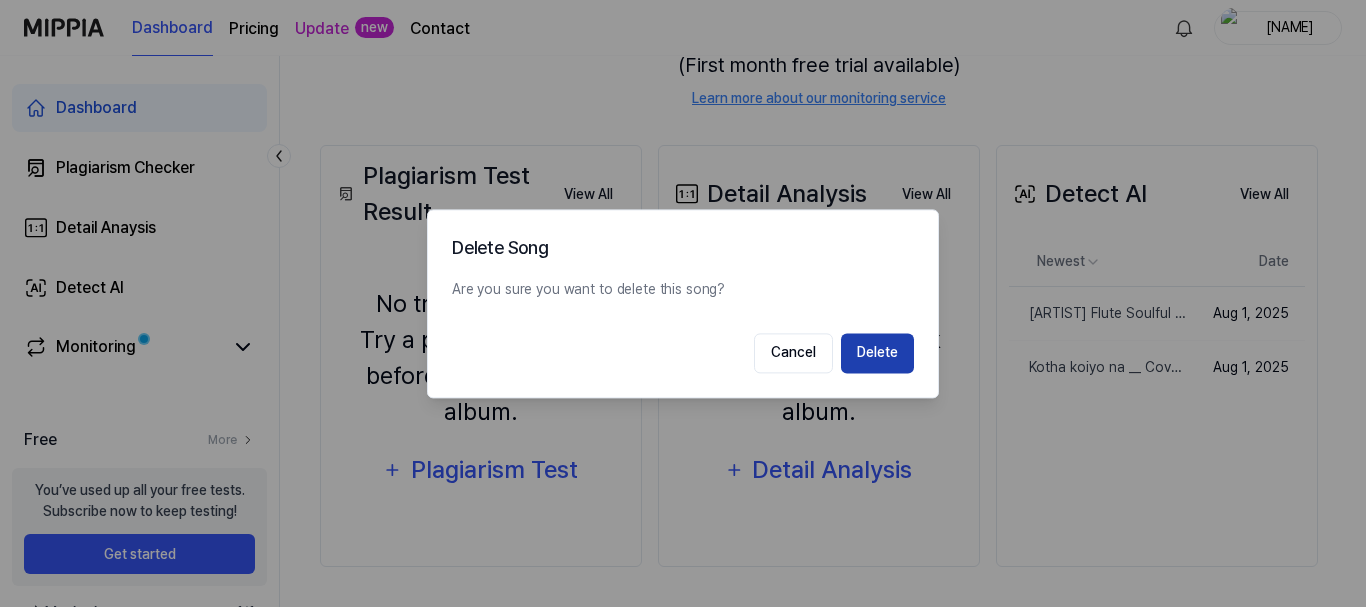click on "Delete" at bounding box center [877, 353] 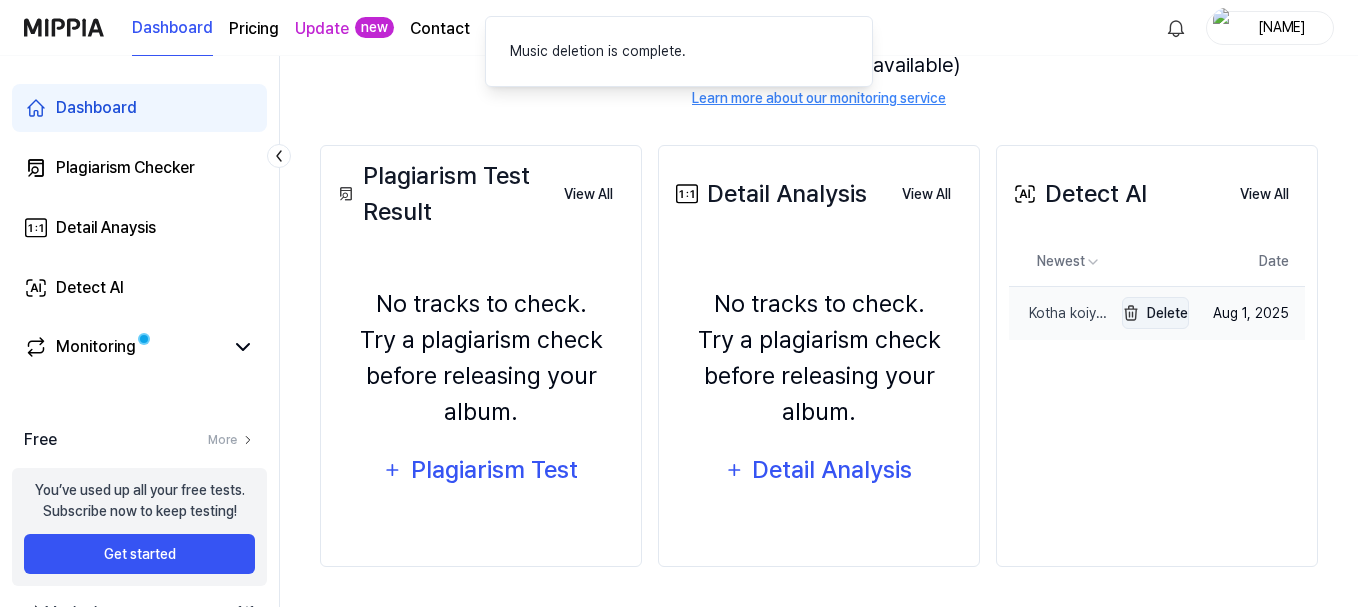 click on "Delete" at bounding box center [1155, 313] 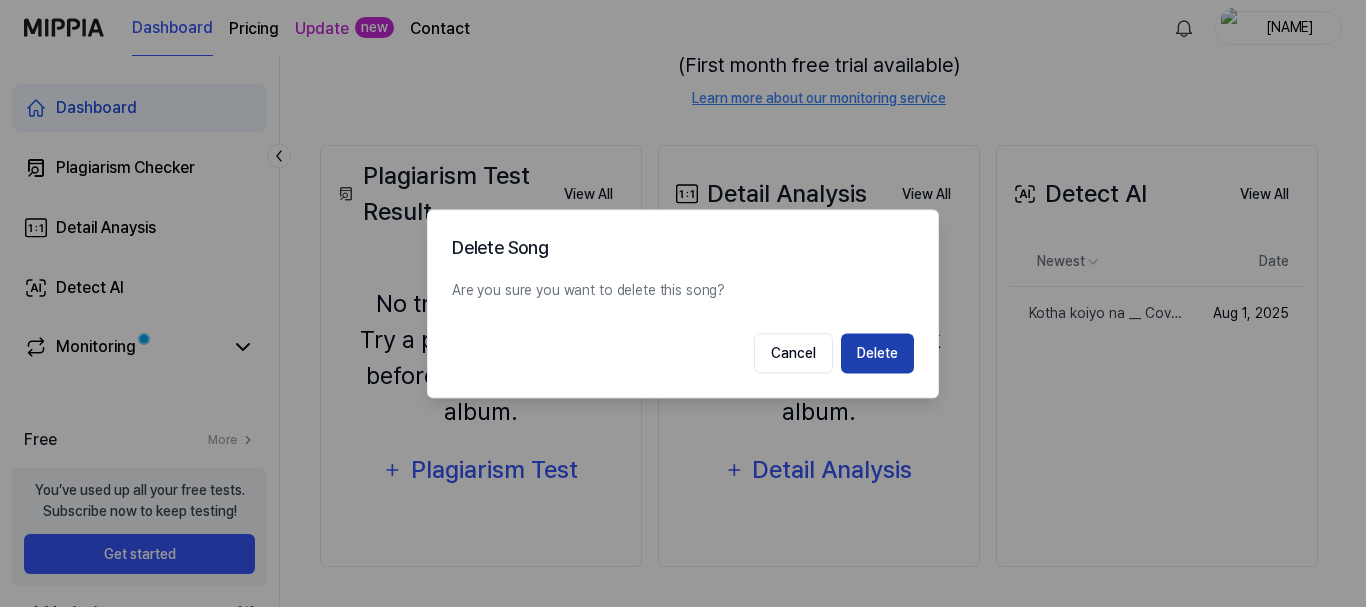 click on "Delete" at bounding box center (877, 353) 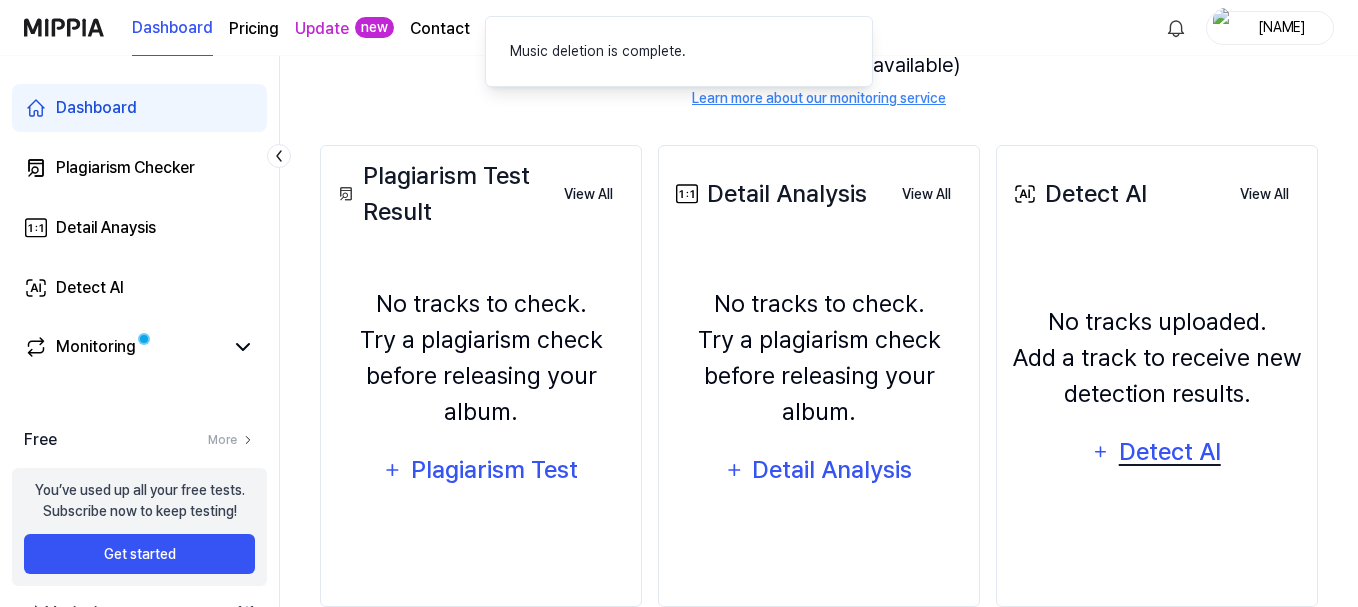 click on "Detect AI" at bounding box center [1169, 452] 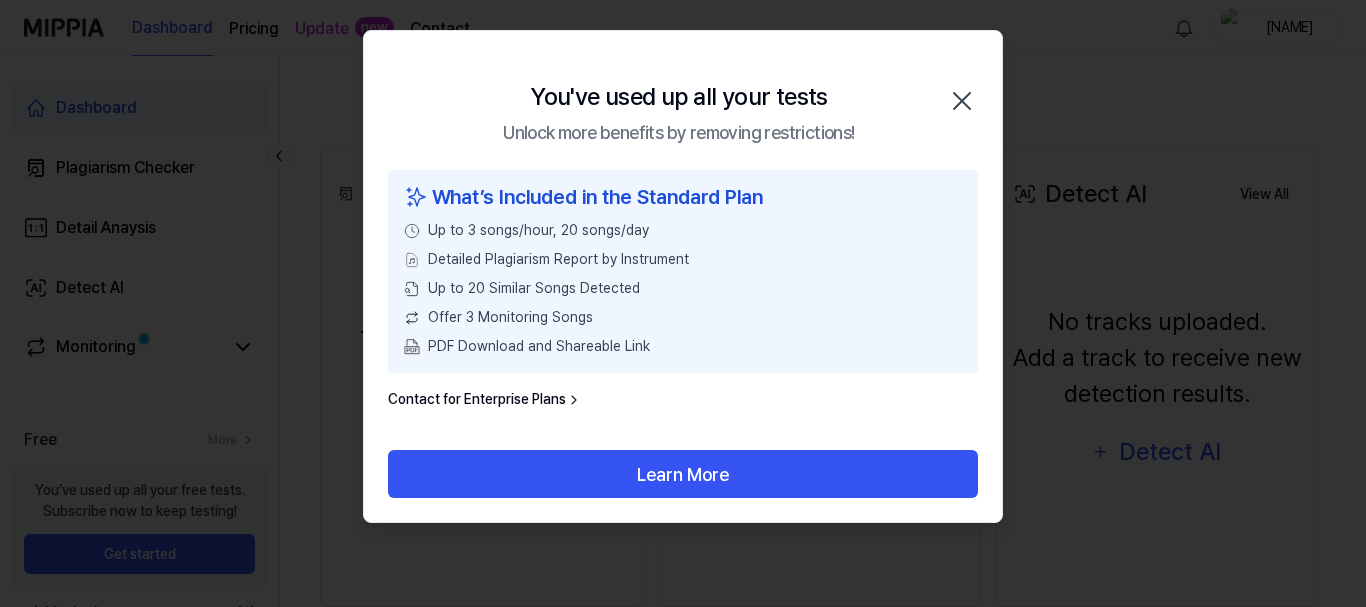 click 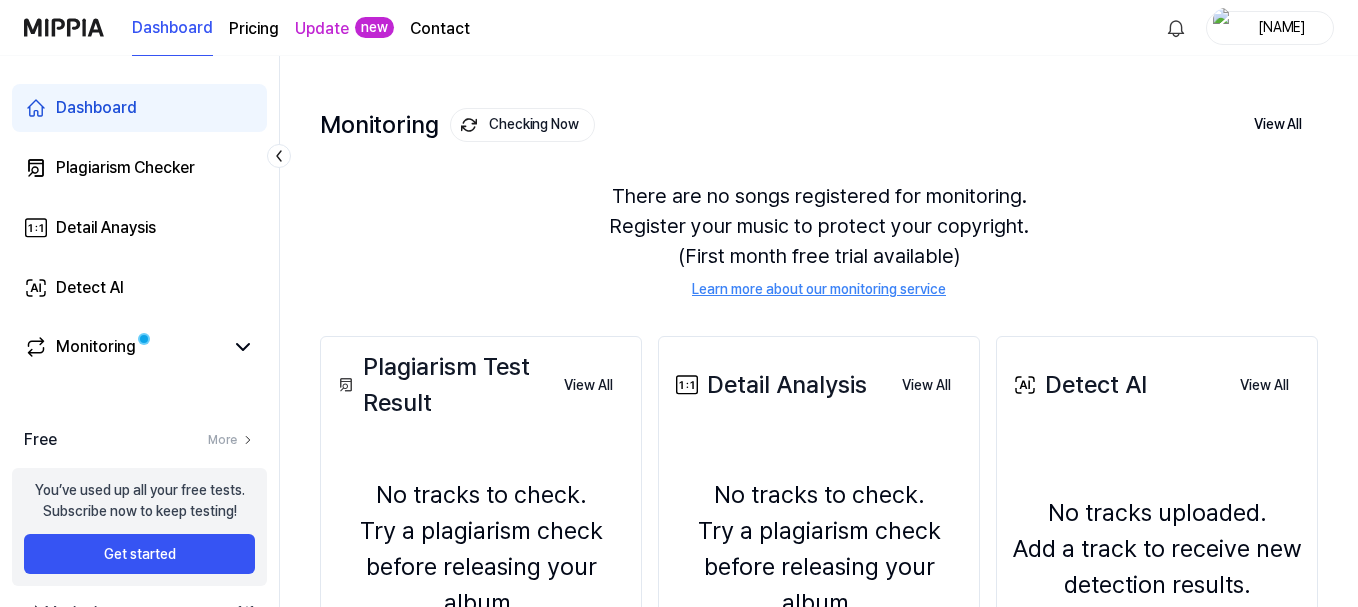 scroll, scrollTop: 66, scrollLeft: 0, axis: vertical 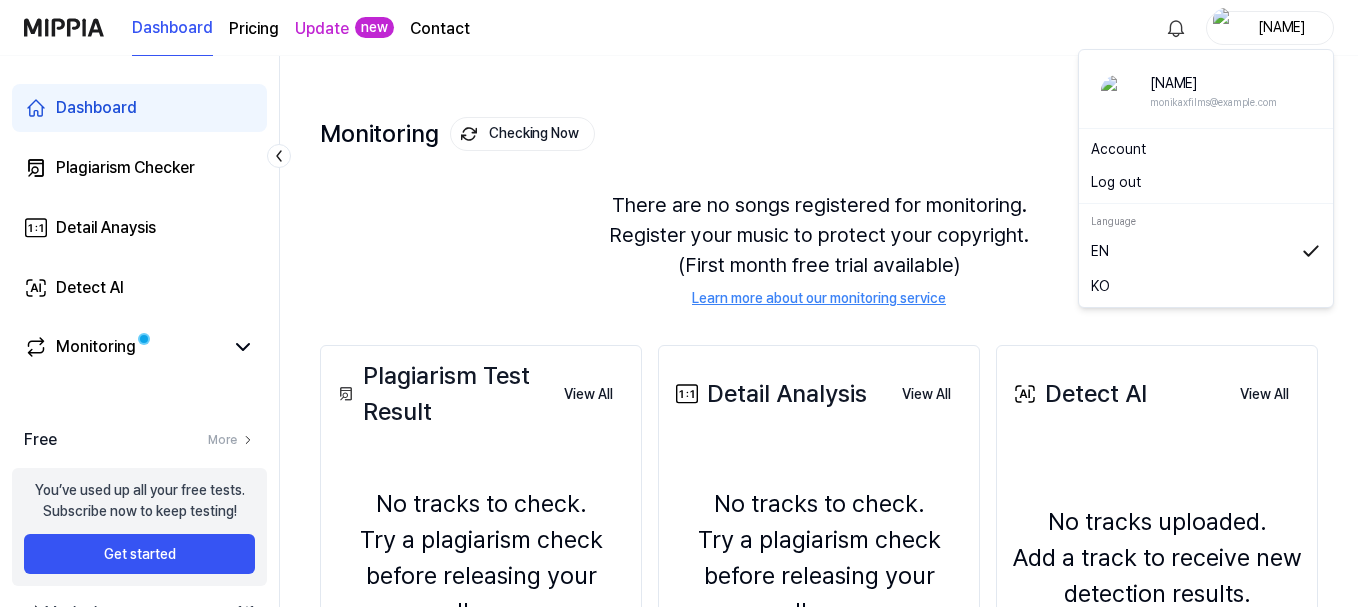 click on "nishan" at bounding box center (1282, 27) 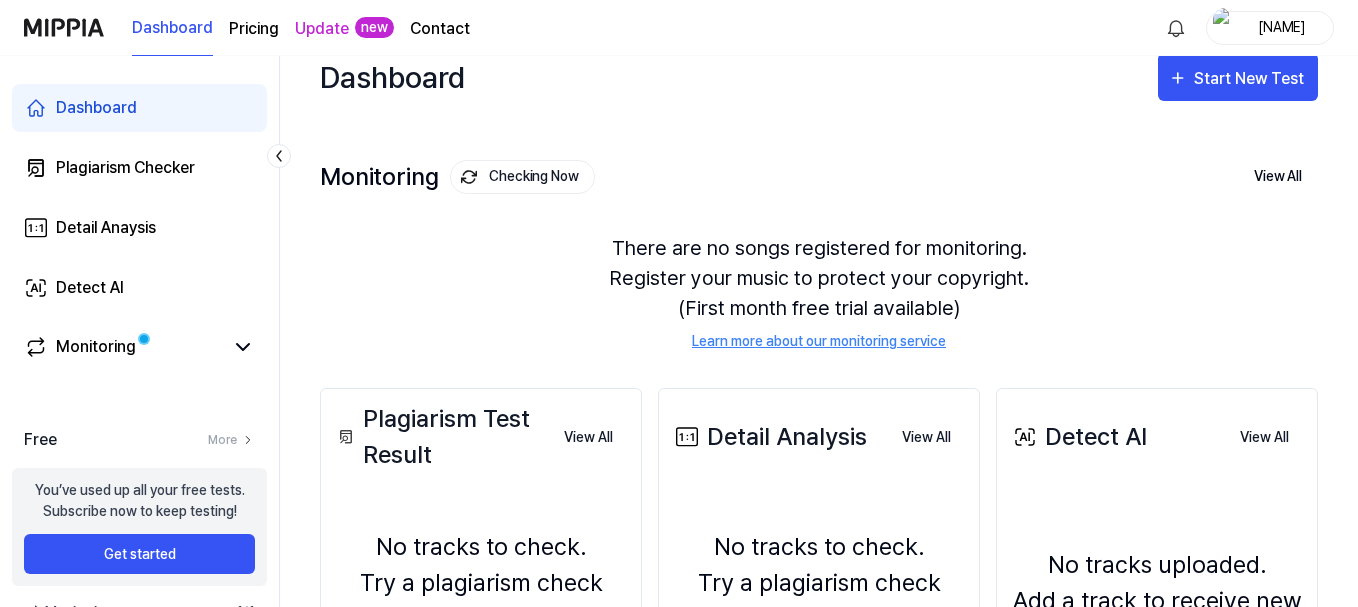 scroll, scrollTop: 0, scrollLeft: 0, axis: both 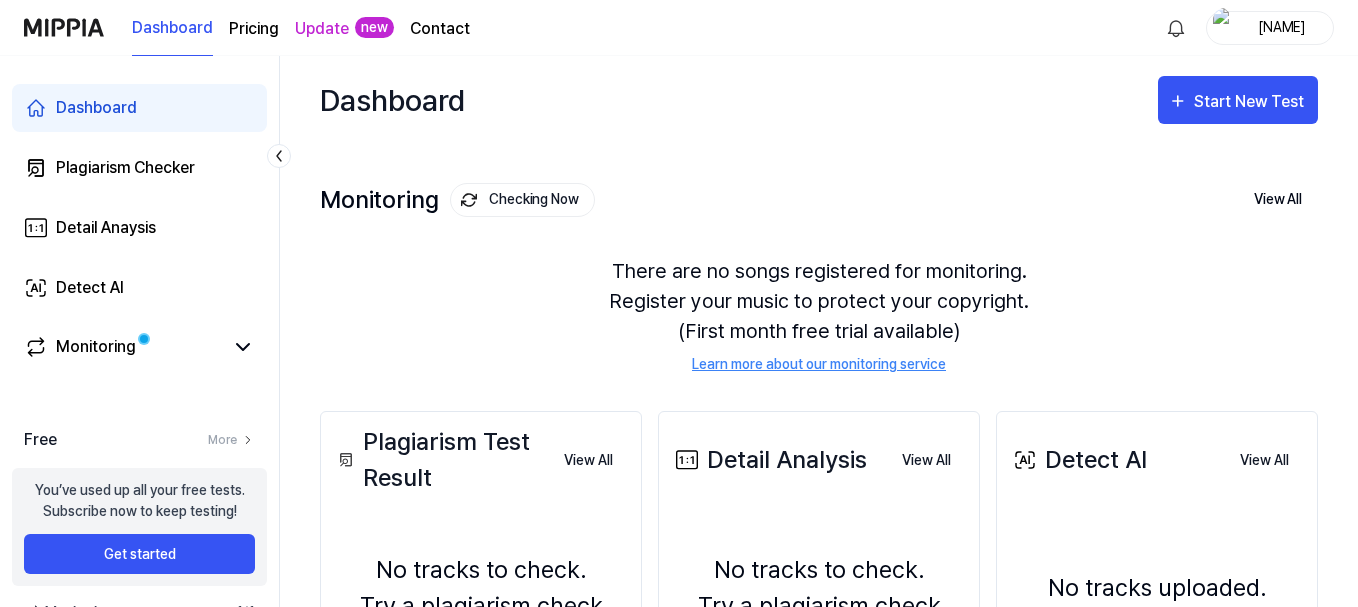 click on "Pricing" at bounding box center [254, 29] 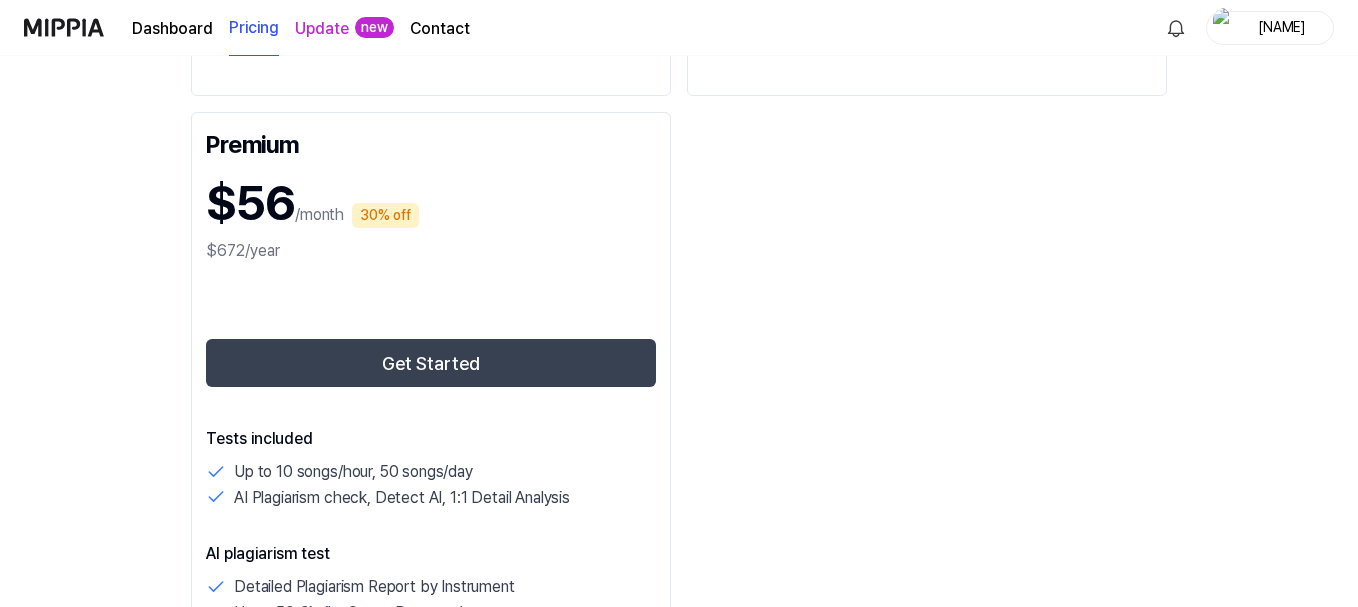 scroll, scrollTop: 1200, scrollLeft: 0, axis: vertical 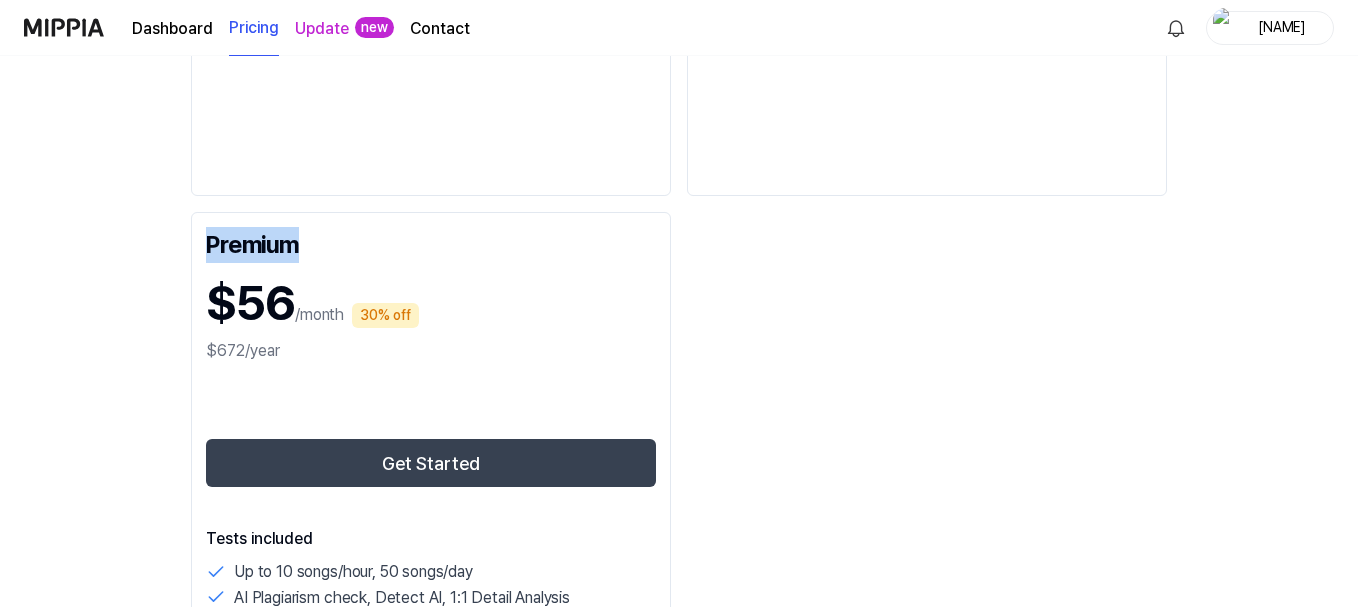 drag, startPoint x: 197, startPoint y: 248, endPoint x: 344, endPoint y: 245, distance: 147.03061 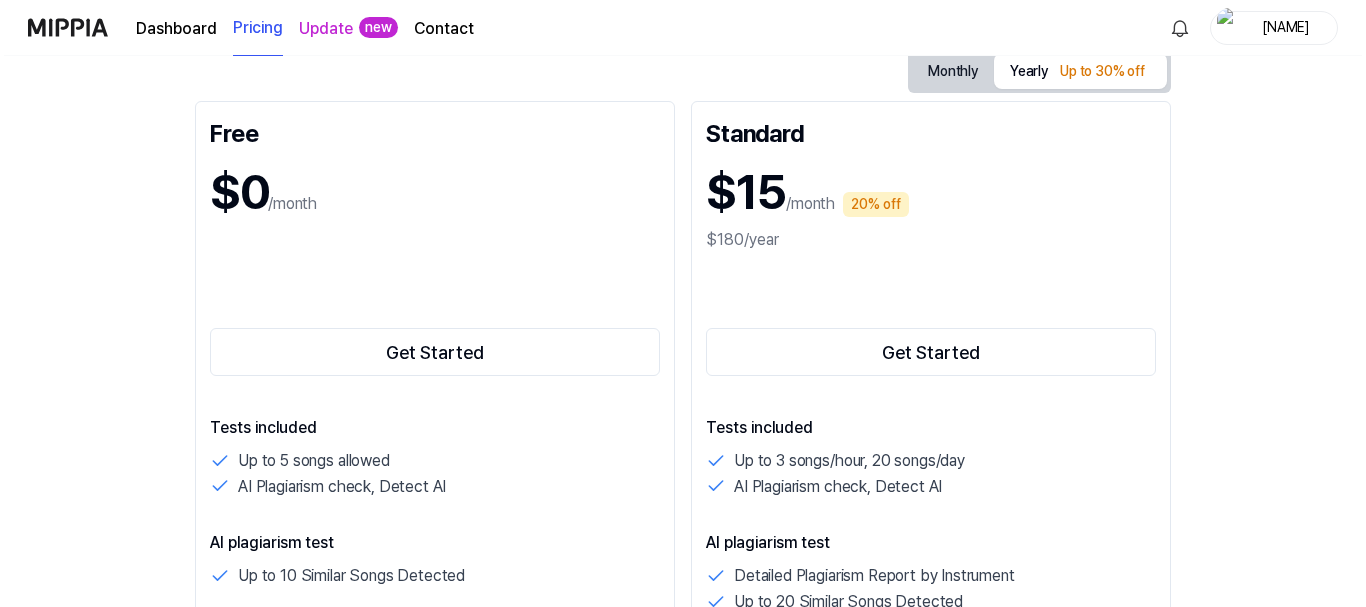 scroll, scrollTop: 0, scrollLeft: 0, axis: both 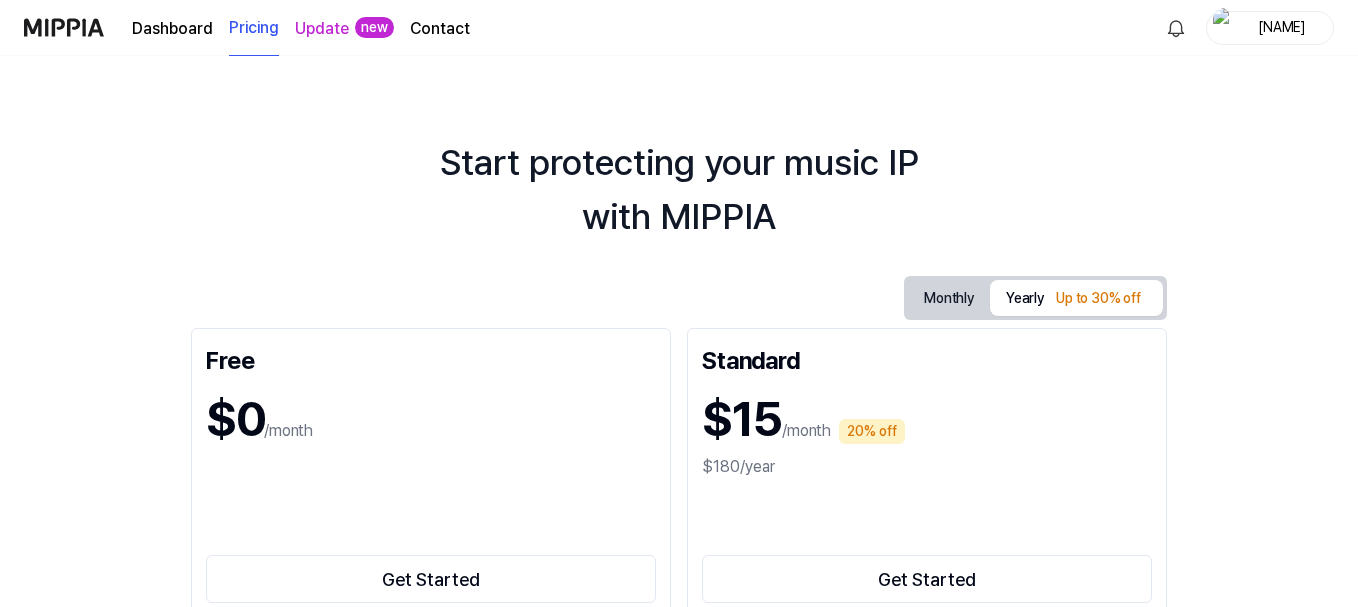 click on "Dashboard" at bounding box center [172, 29] 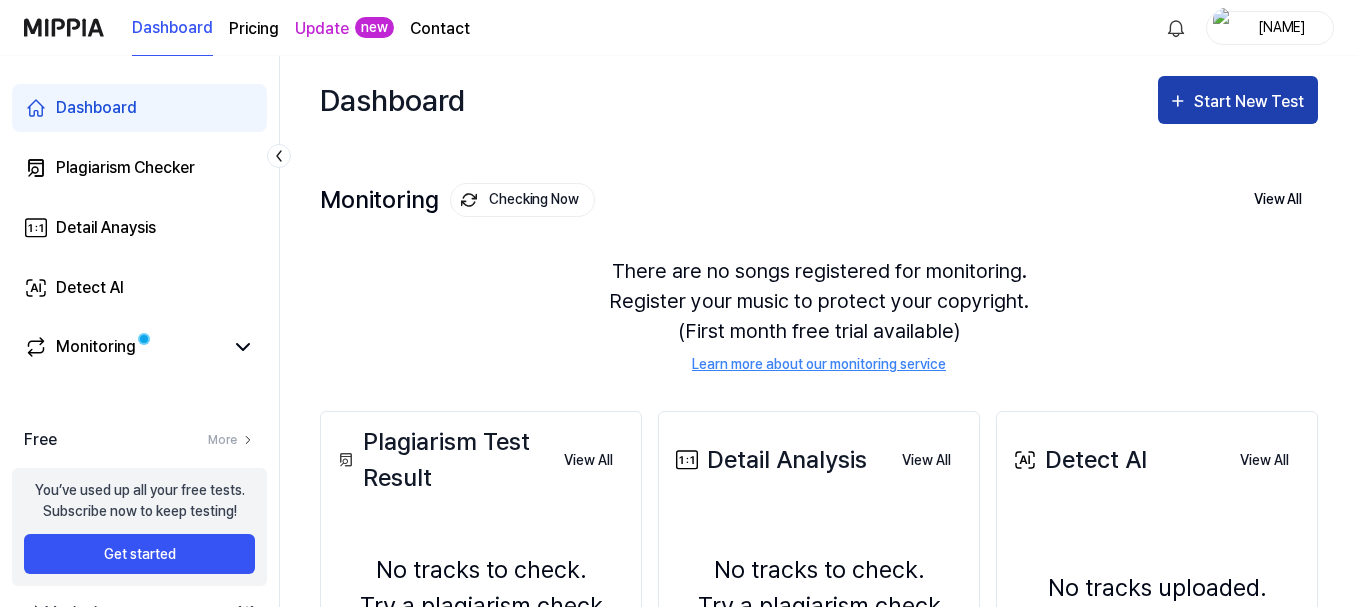 click on "Start New Test" at bounding box center [1251, 102] 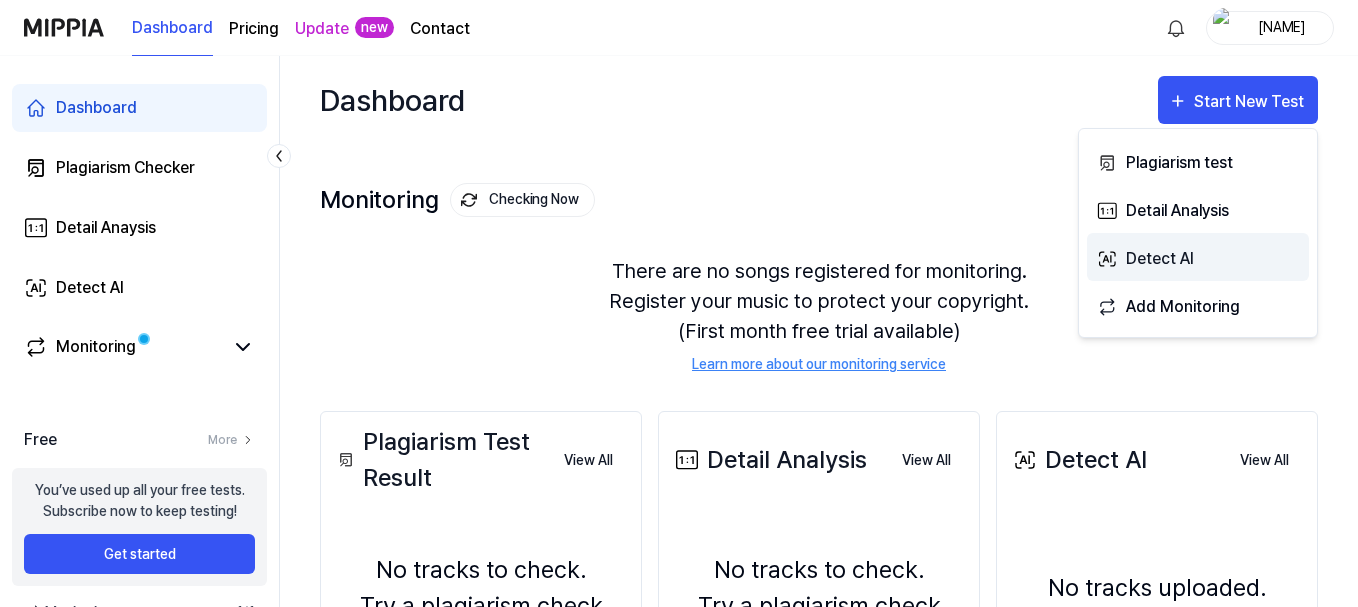 click on "Detect AI" at bounding box center (1213, 259) 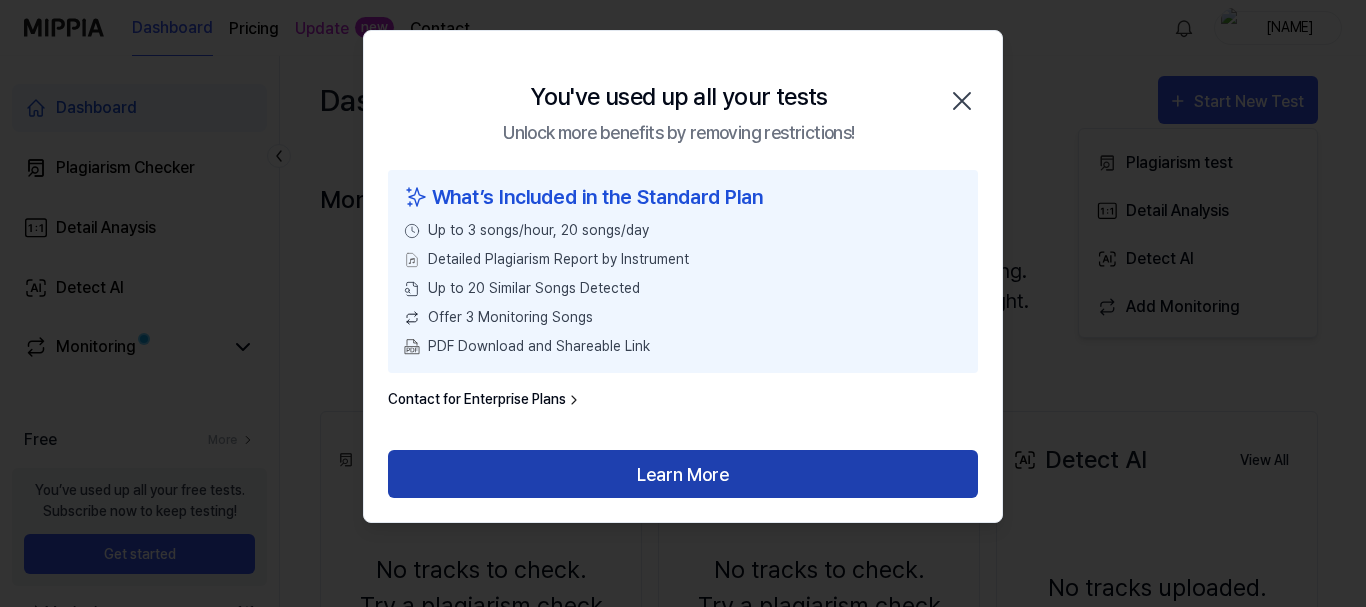 click on "Learn More" at bounding box center [683, 474] 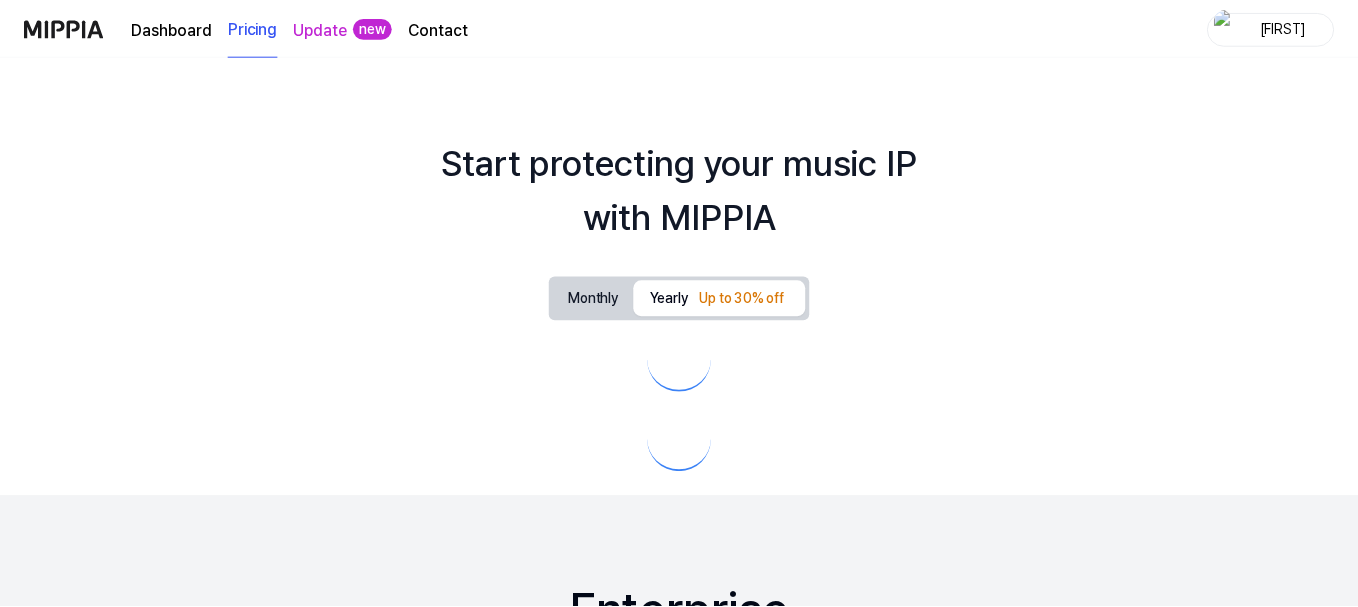 scroll, scrollTop: 0, scrollLeft: 0, axis: both 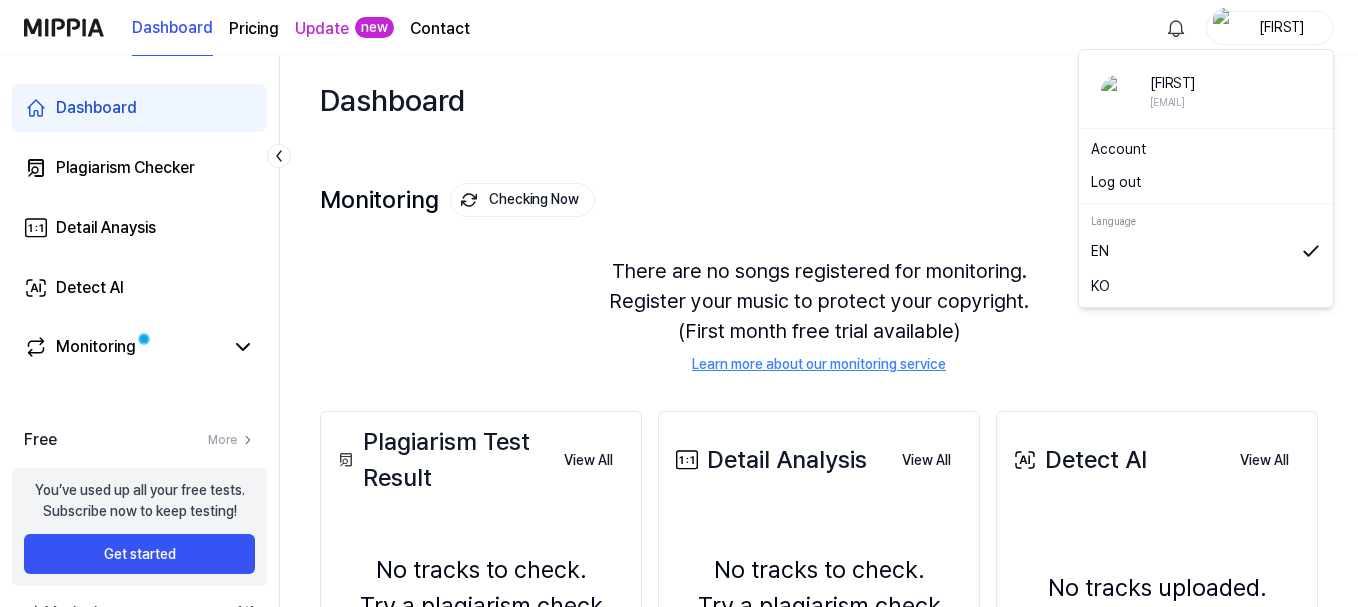 click on "[FIRST]" at bounding box center (1282, 27) 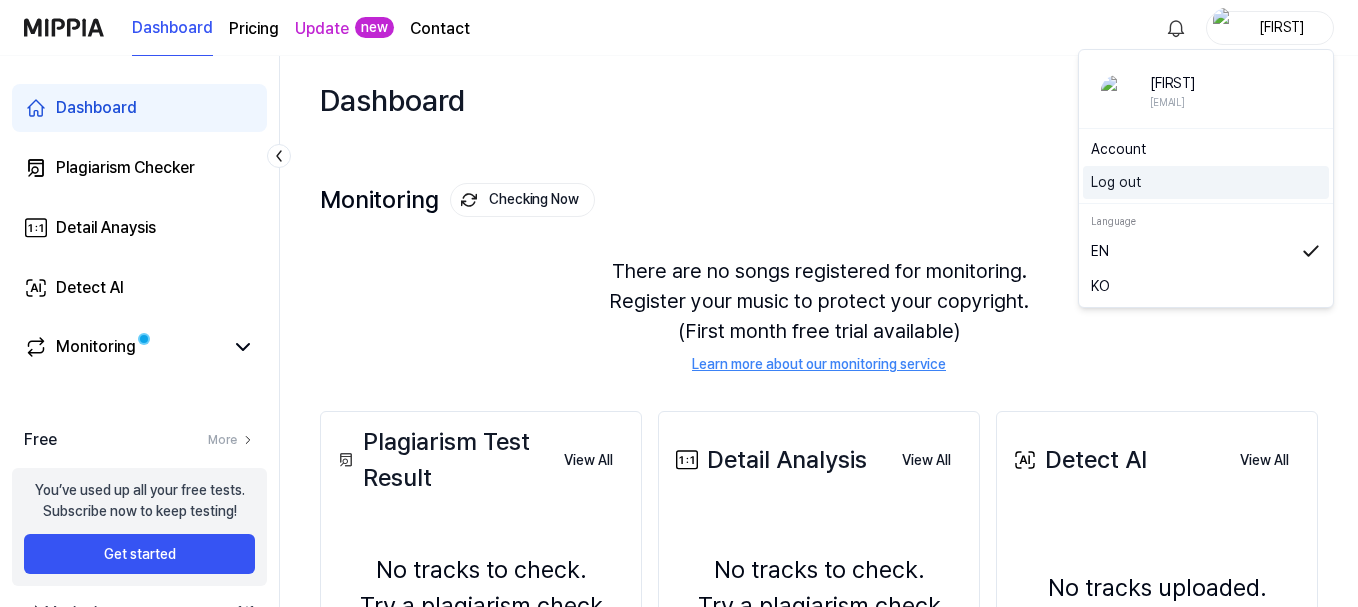 click on "Log out" at bounding box center (1206, 182) 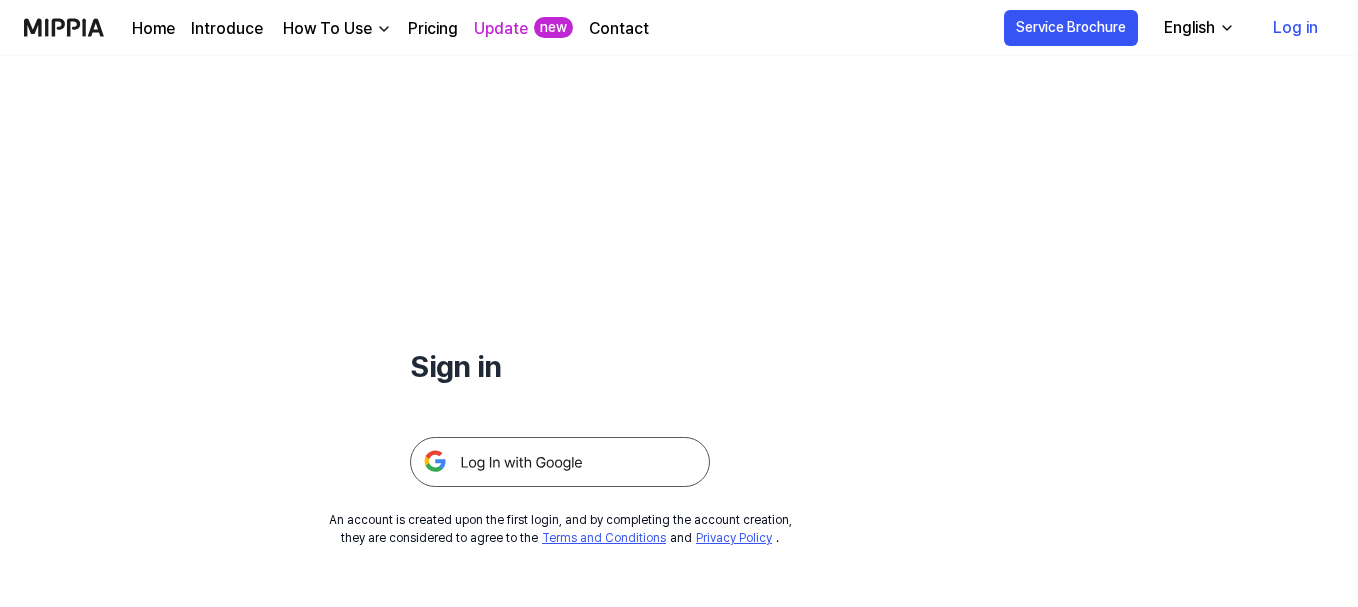scroll, scrollTop: 0, scrollLeft: 0, axis: both 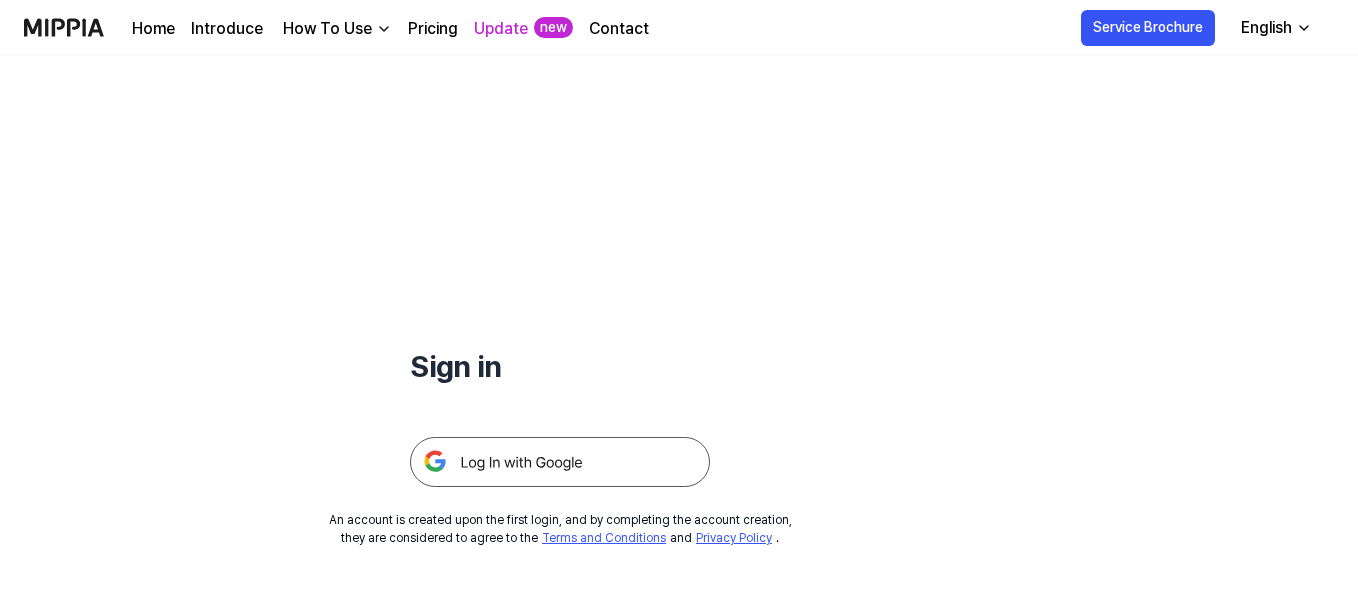 click at bounding box center [560, 462] 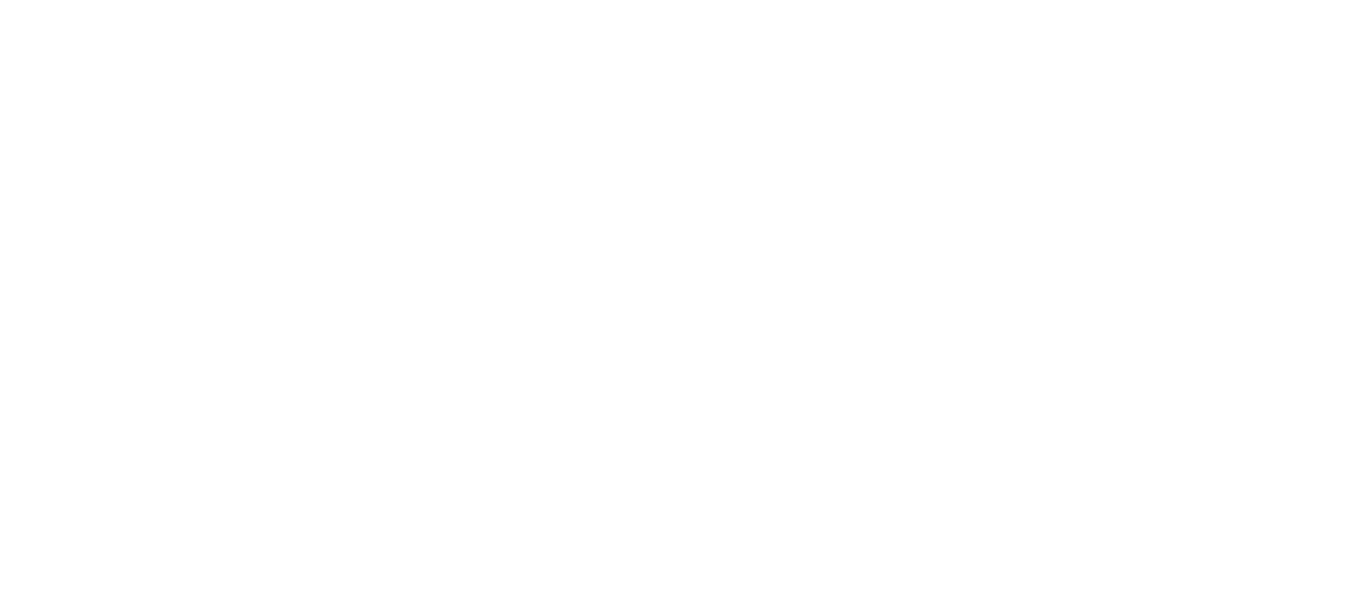 scroll, scrollTop: 0, scrollLeft: 0, axis: both 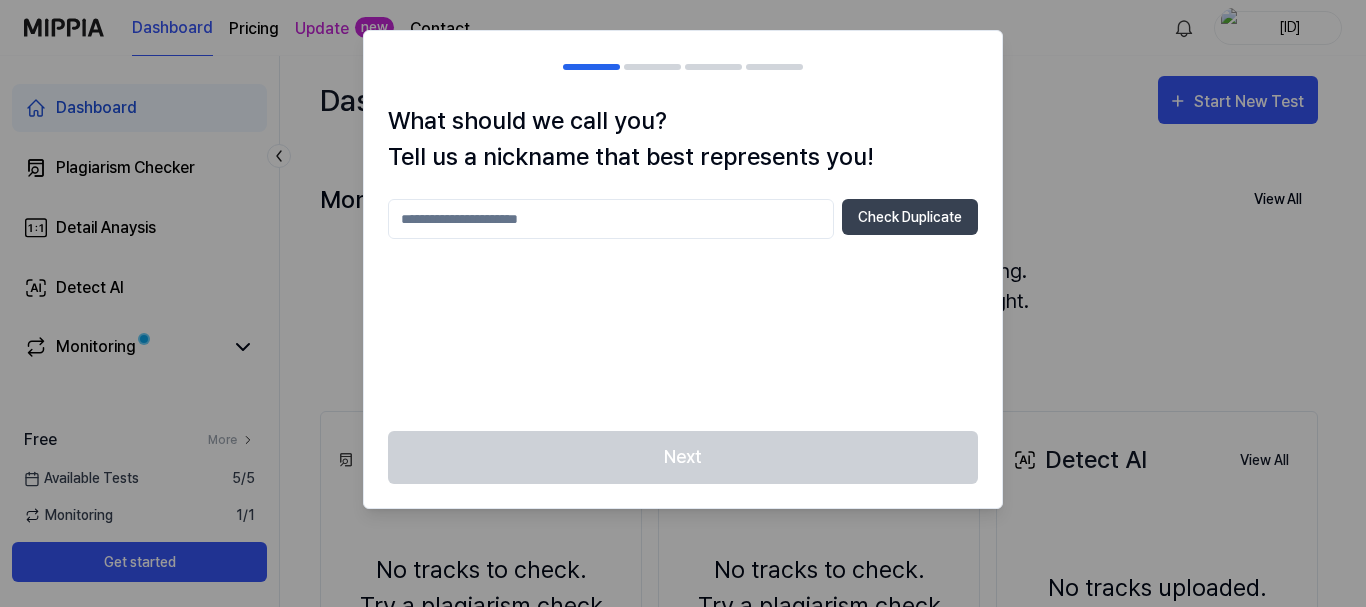 click at bounding box center [611, 219] 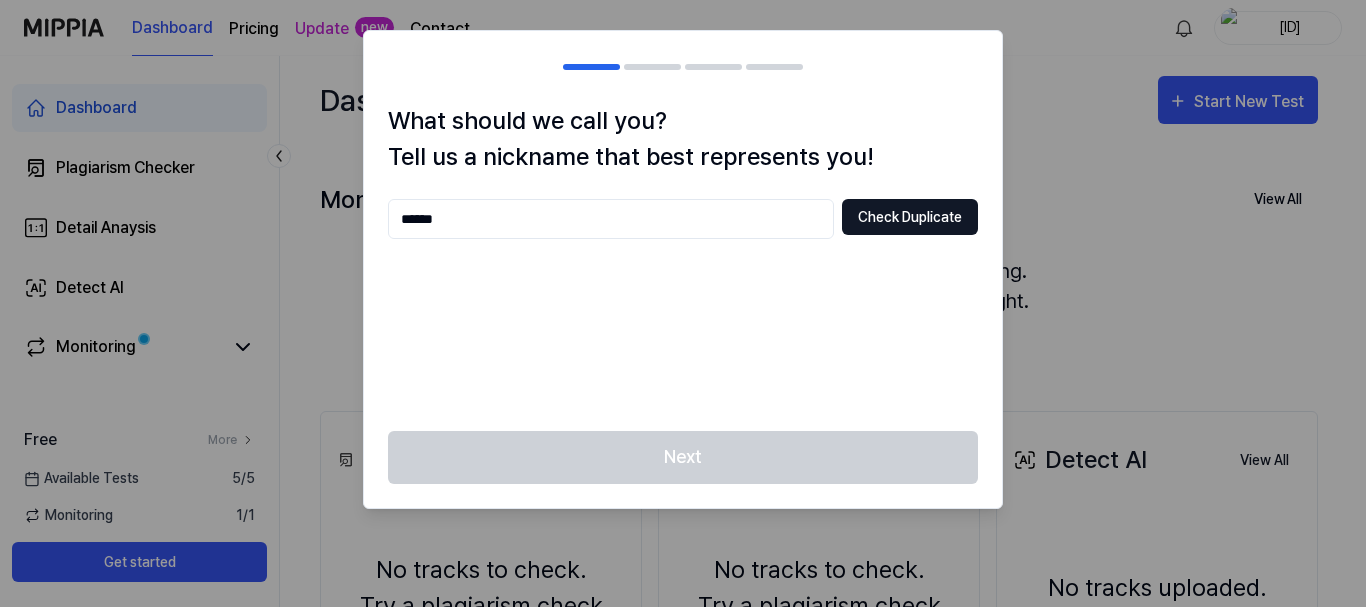 click on "Check Duplicate" at bounding box center (910, 217) 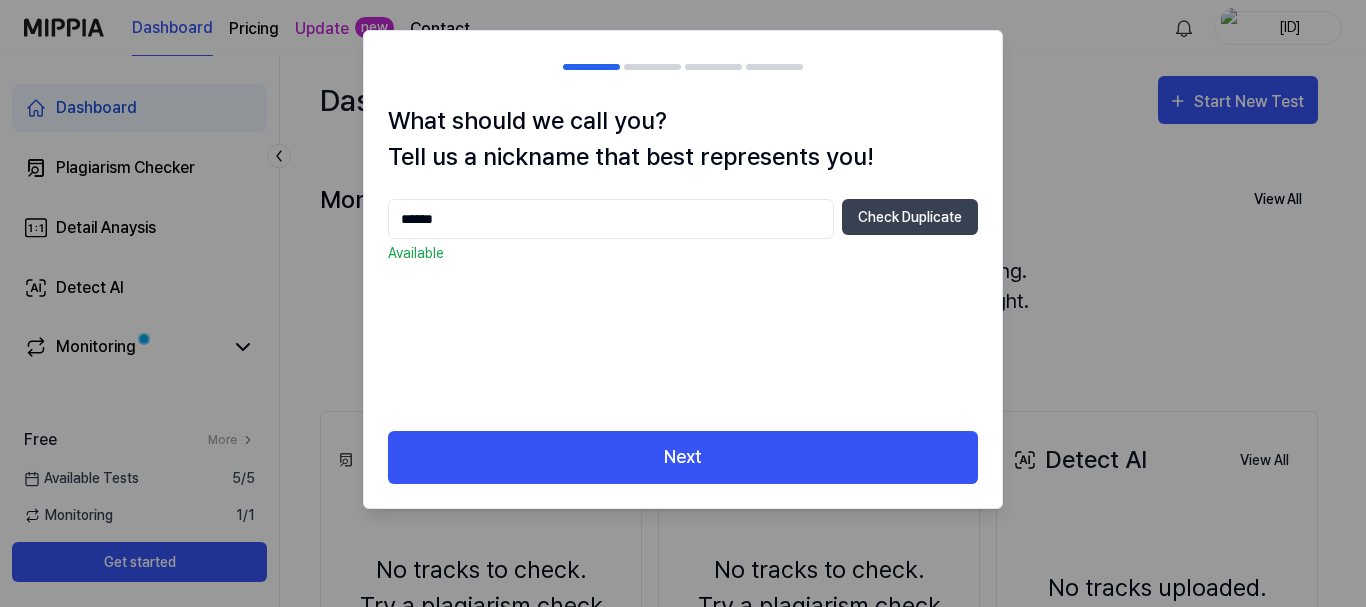 drag, startPoint x: 488, startPoint y: 221, endPoint x: 395, endPoint y: 211, distance: 93.53609 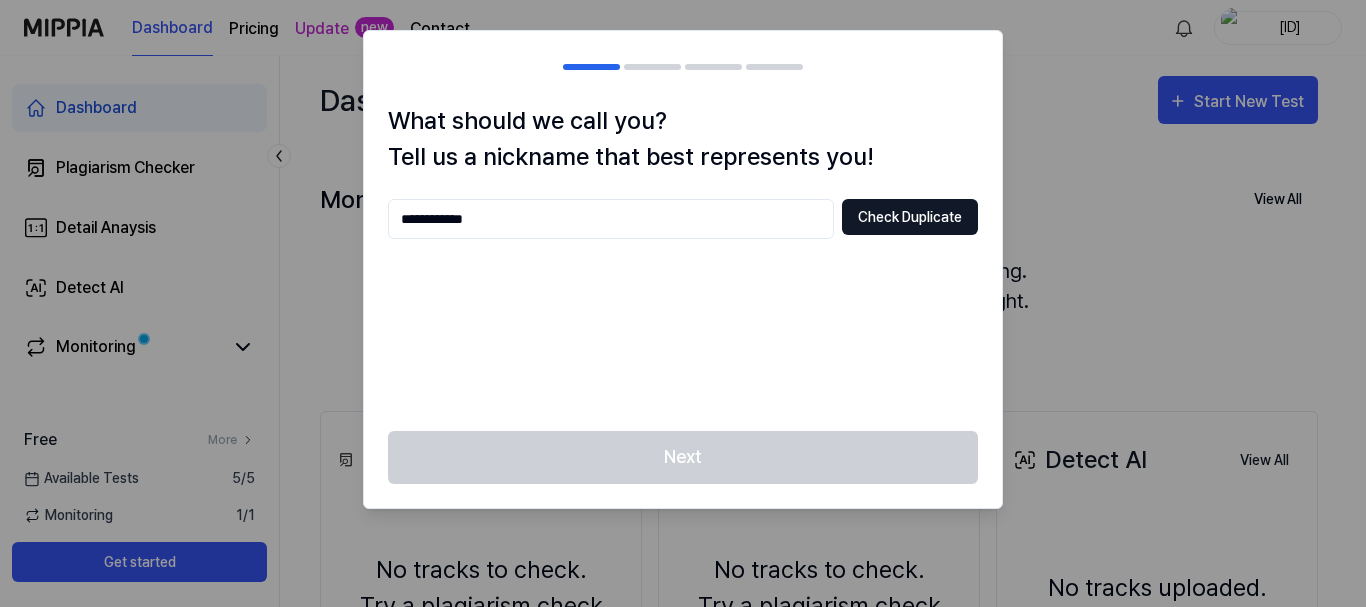 type on "**********" 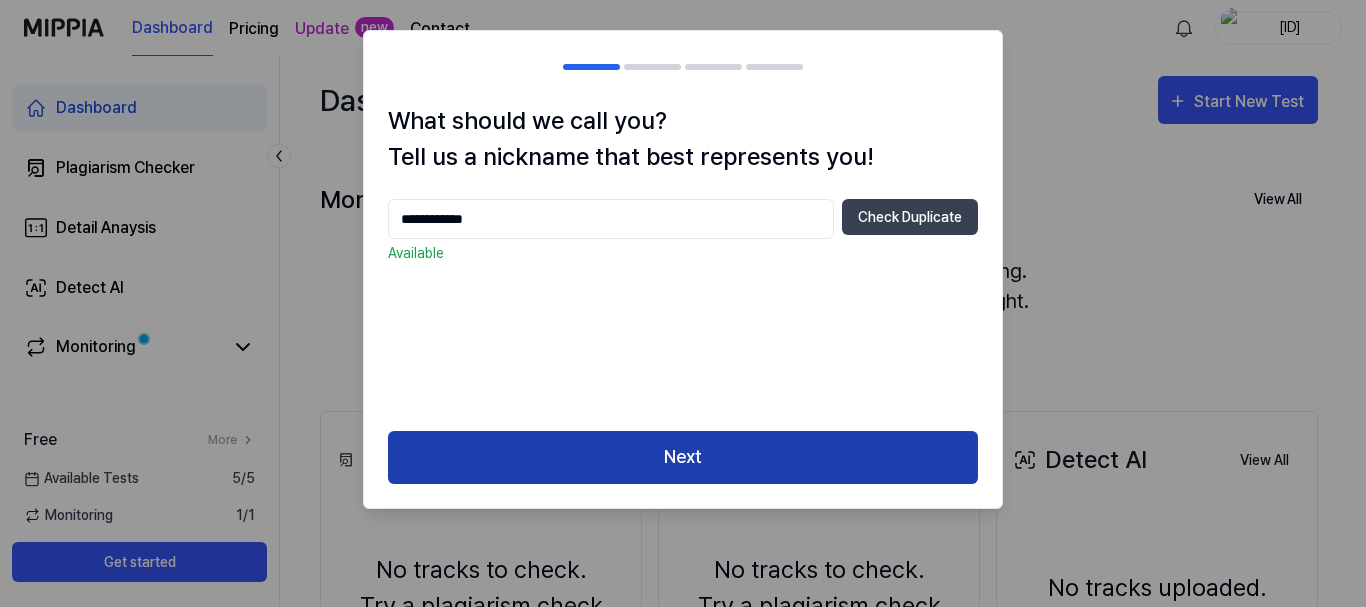 click on "Next" at bounding box center [683, 457] 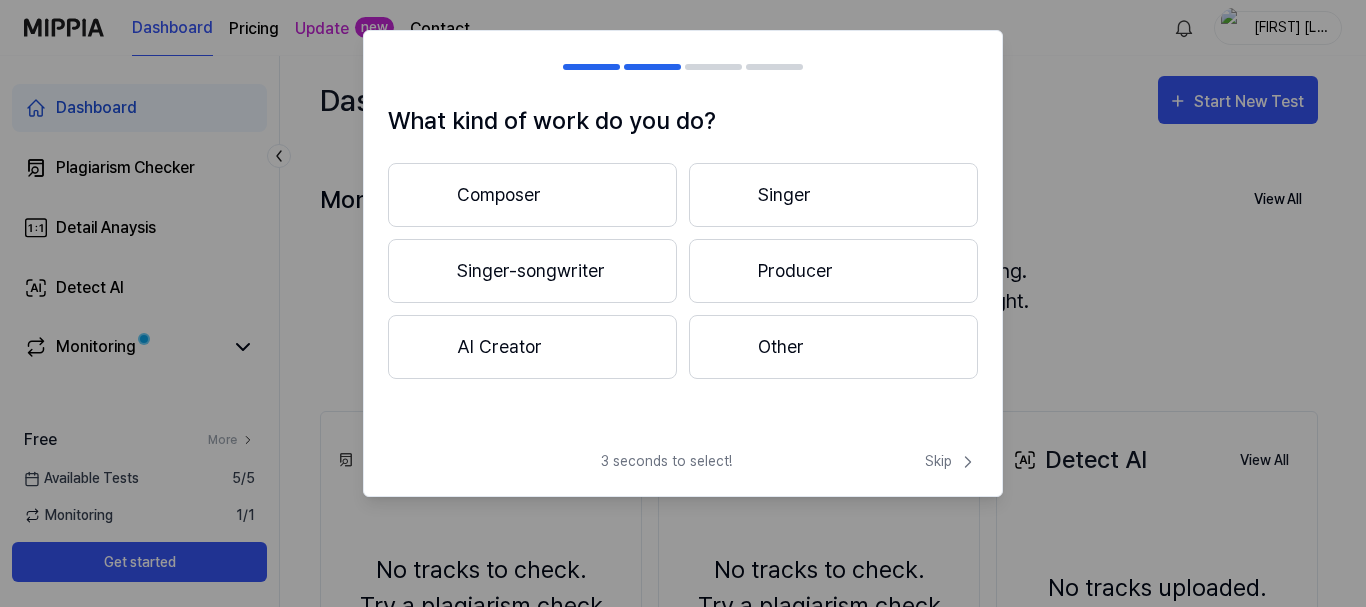 click on "Producer" at bounding box center (833, 271) 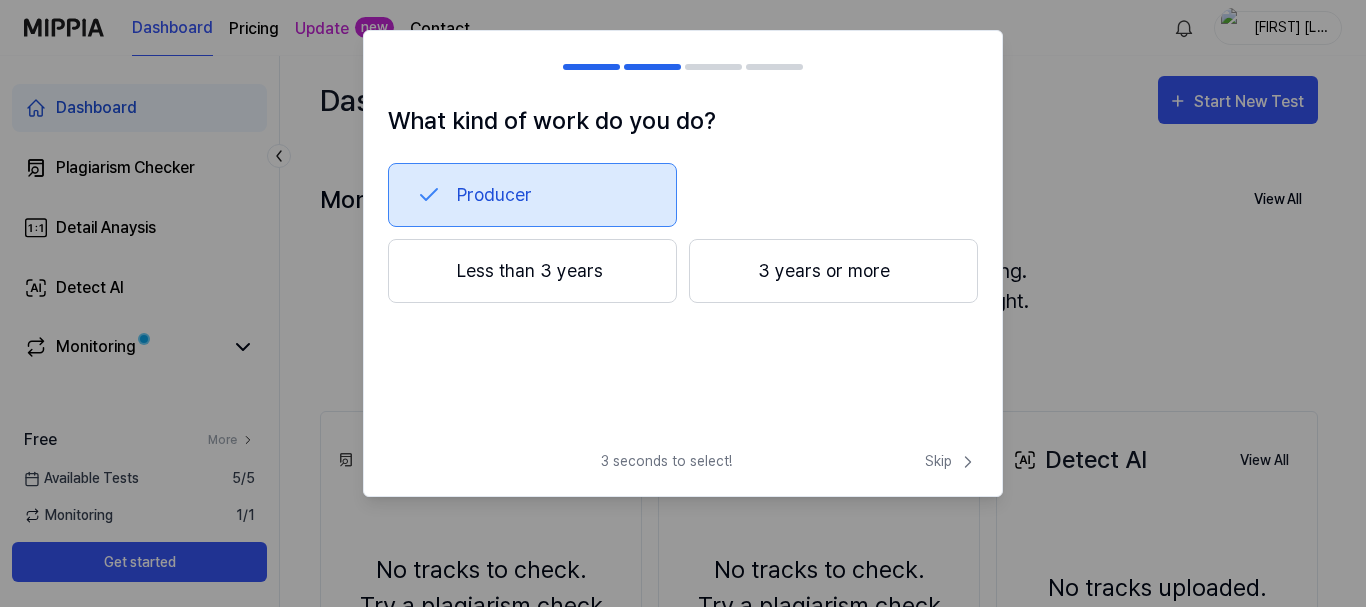 click on "Less than 3 years" at bounding box center (532, 271) 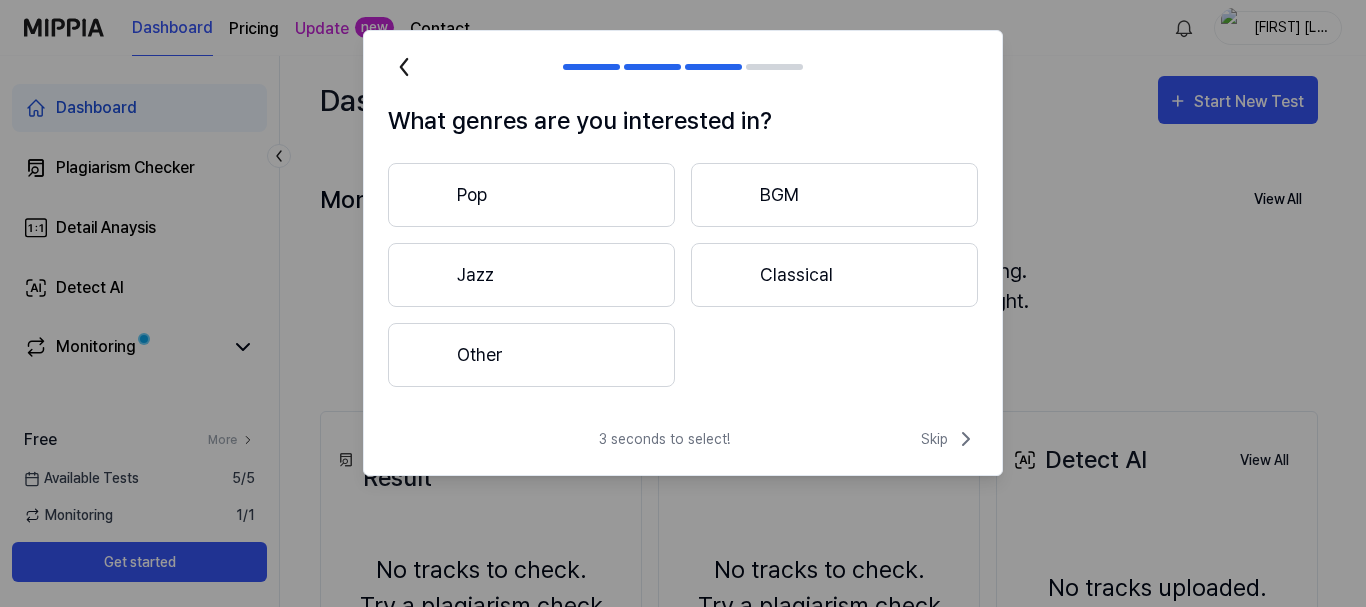 click on "Pop" at bounding box center [531, 195] 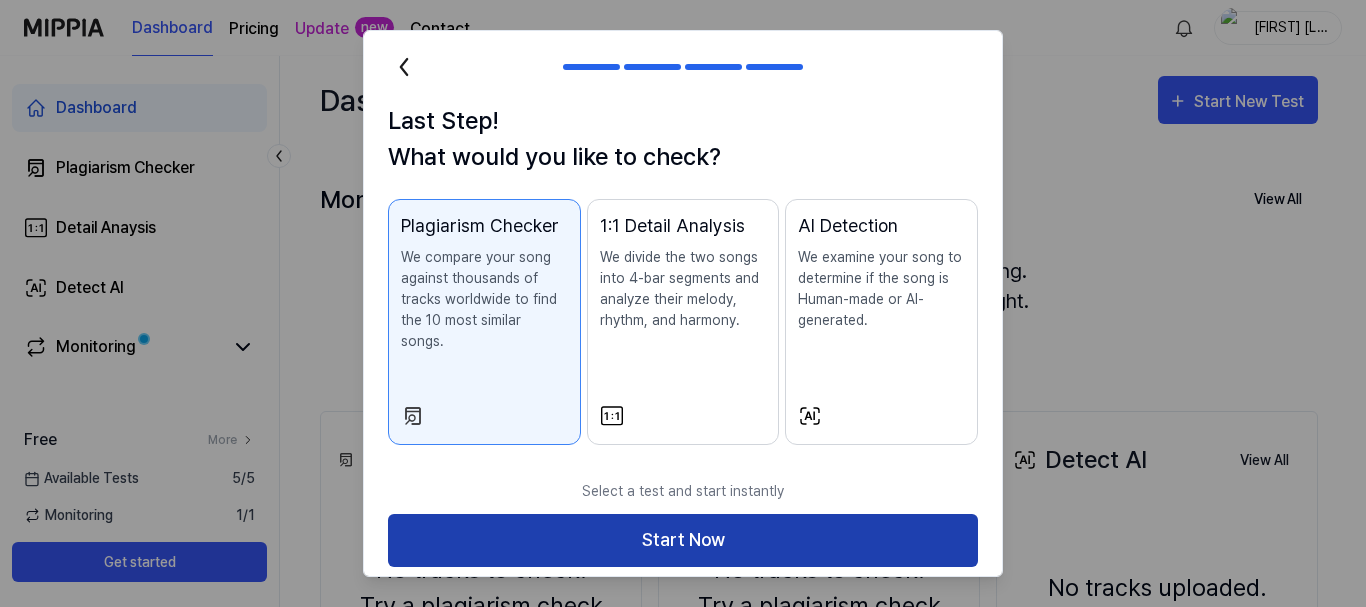 click on "Start Now" at bounding box center (683, 540) 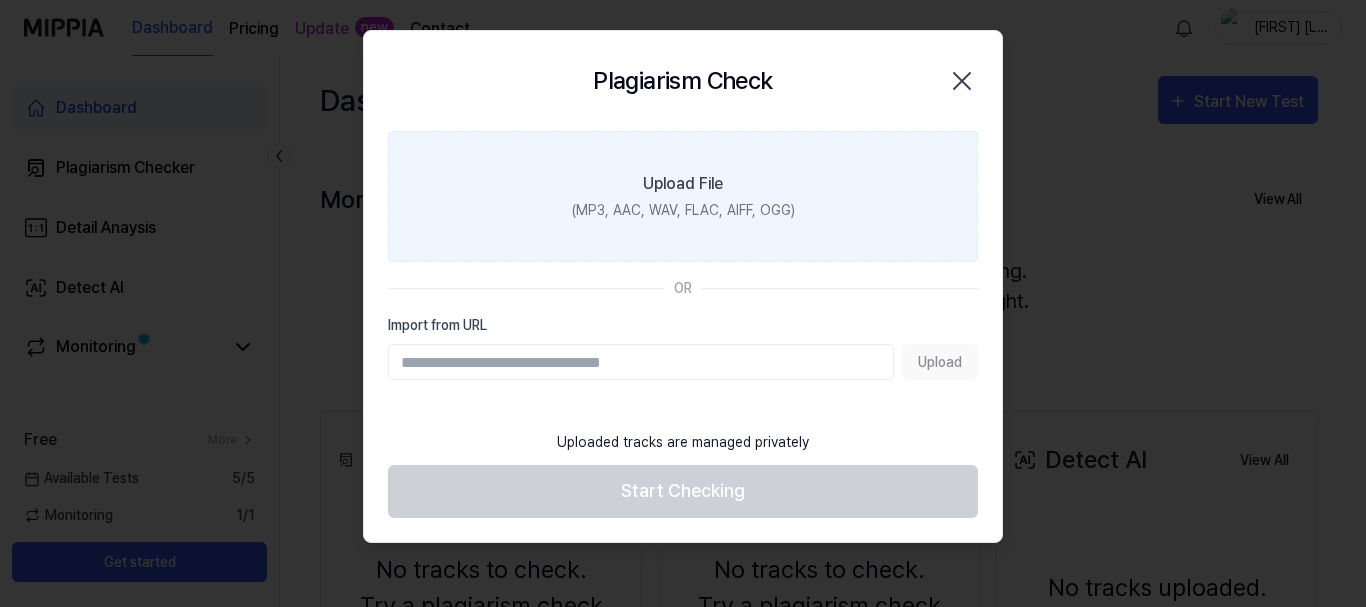click on "(MP3, AAC, WAV, FLAC, AIFF, OGG)" at bounding box center [683, 210] 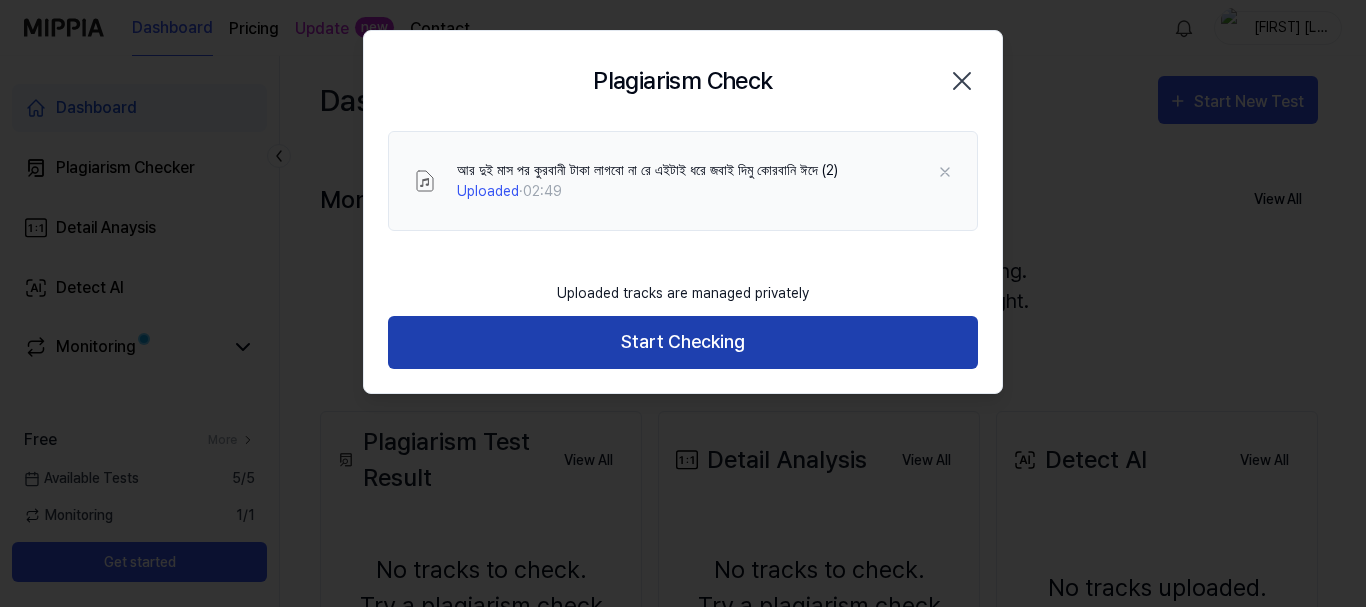 click on "Start Checking" at bounding box center (683, 342) 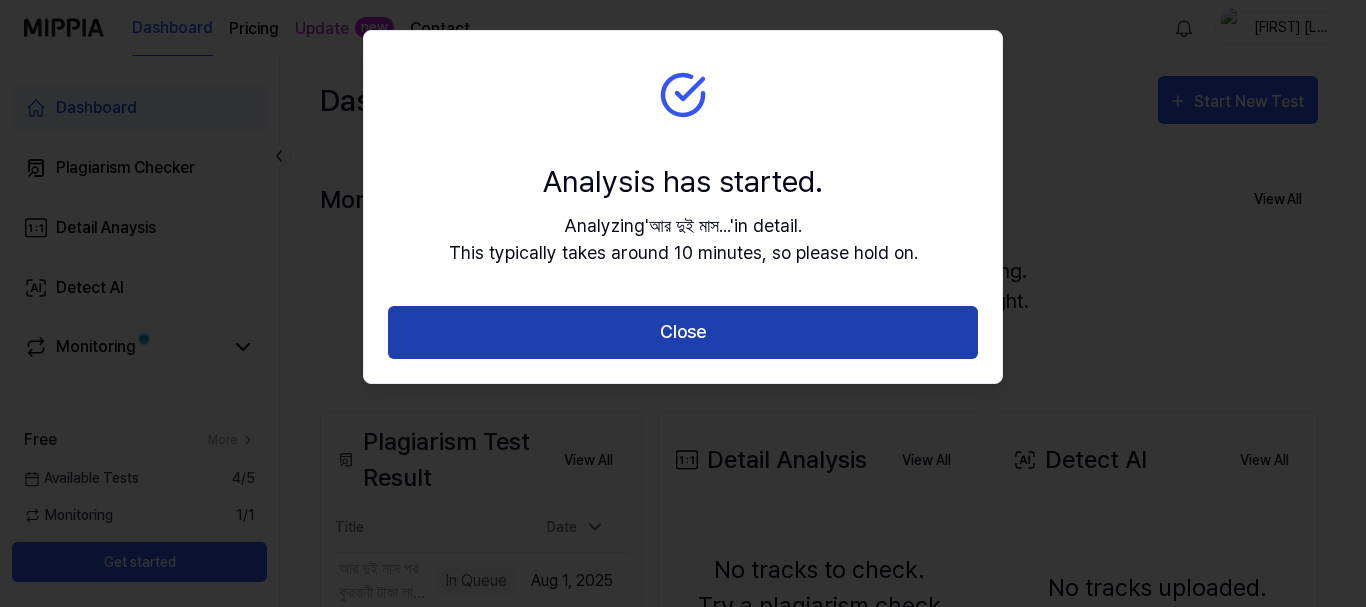 click on "Close" at bounding box center (683, 332) 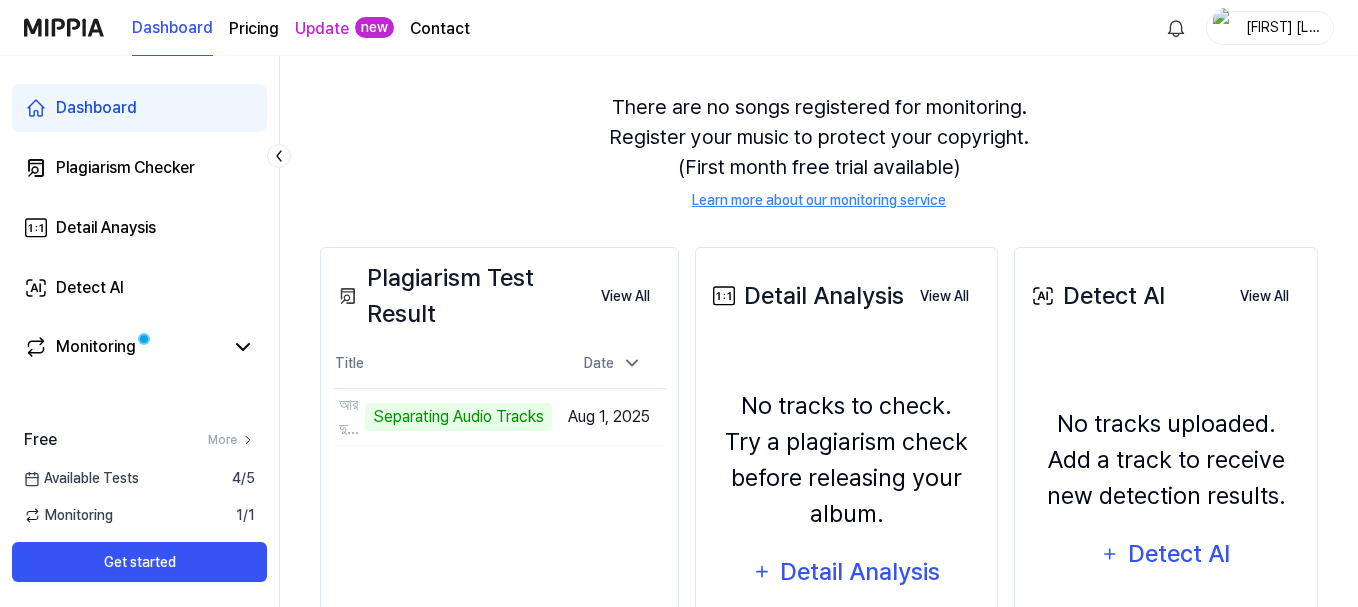 scroll, scrollTop: 200, scrollLeft: 0, axis: vertical 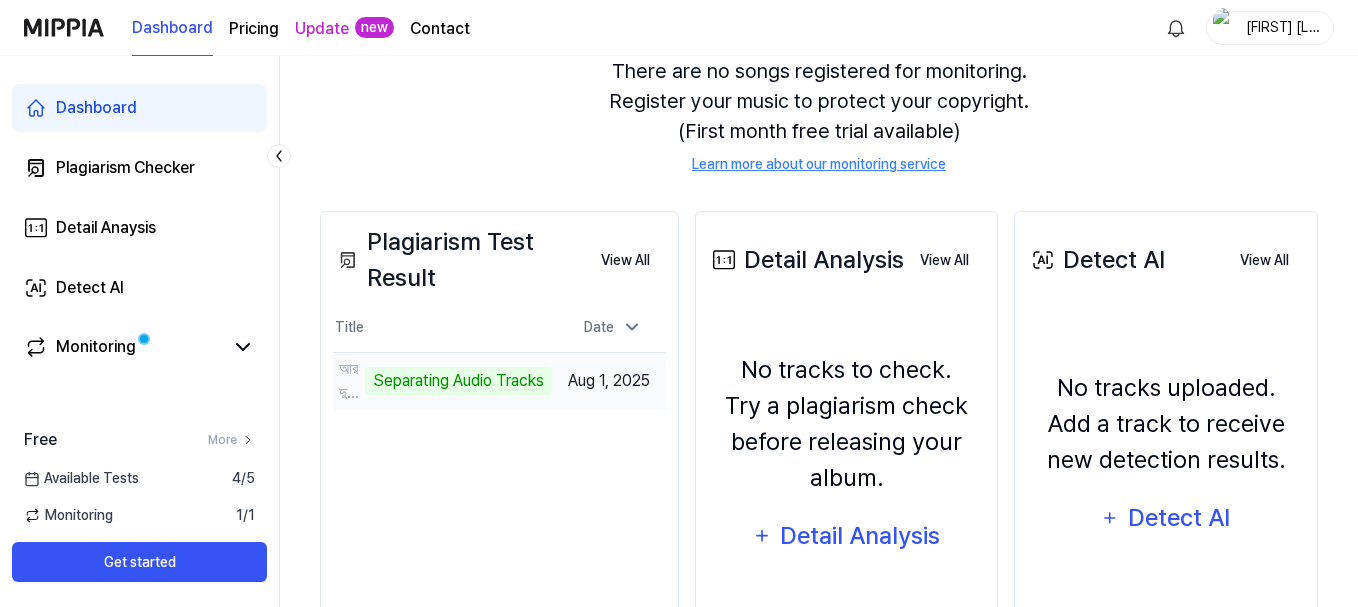 click on "Separating Audio Tracks" at bounding box center (458, 381) 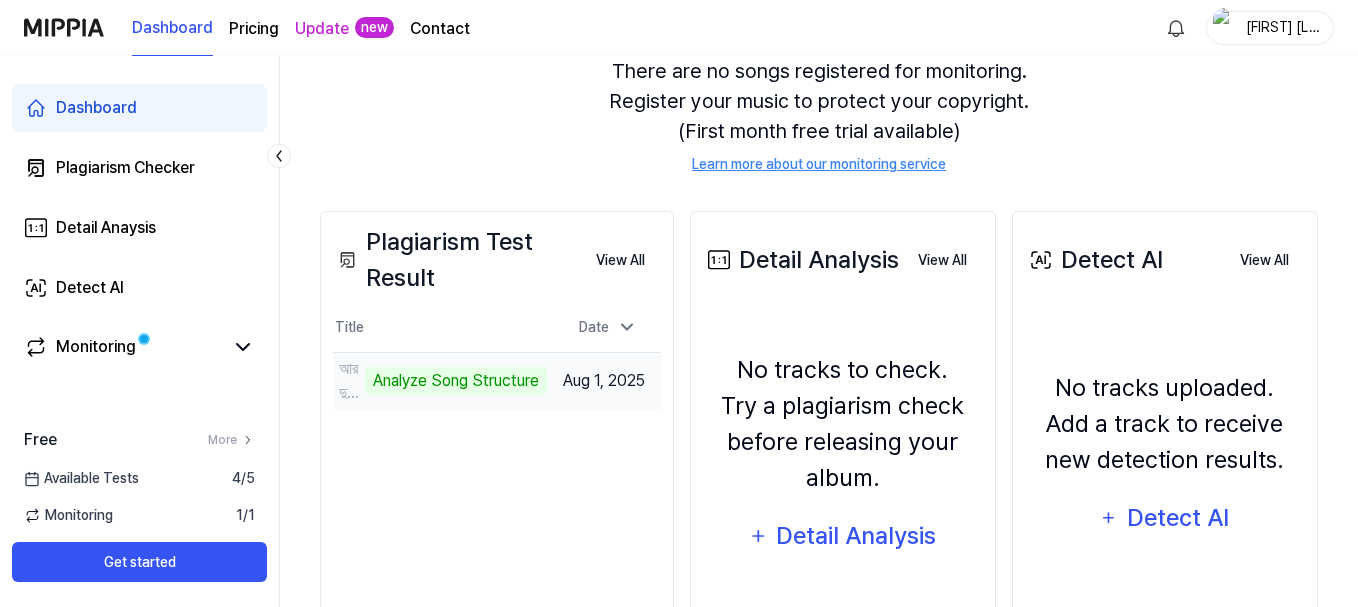 click on "Analyze Song Structure" at bounding box center [456, 381] 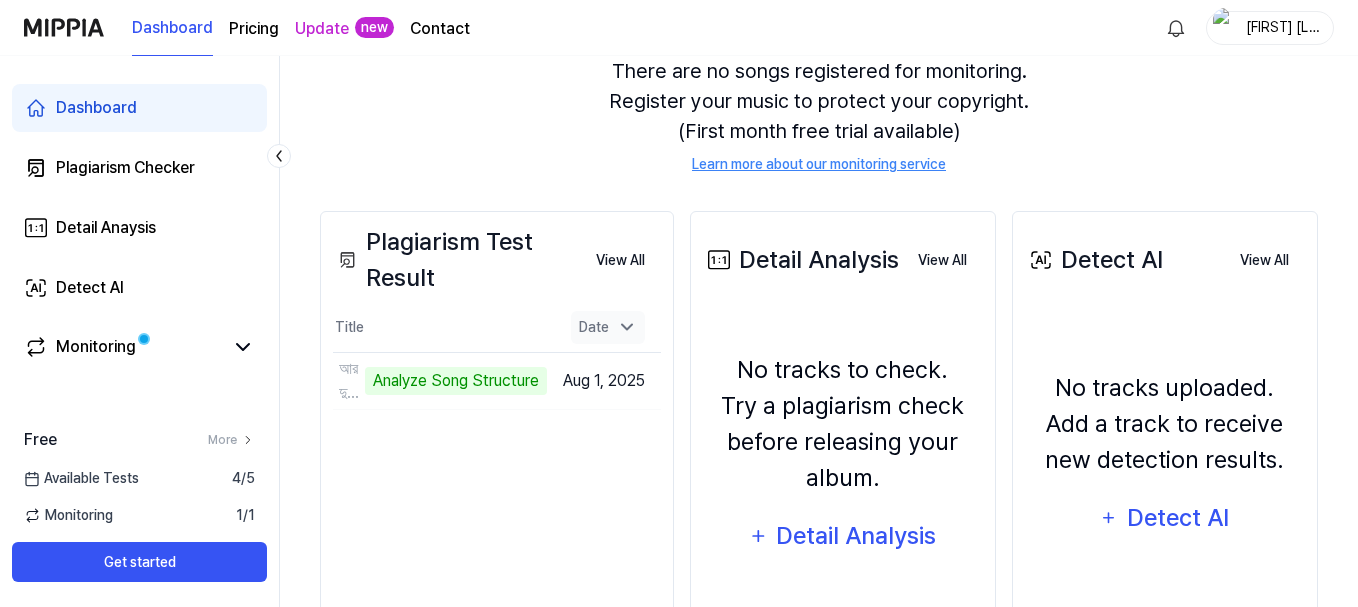 click 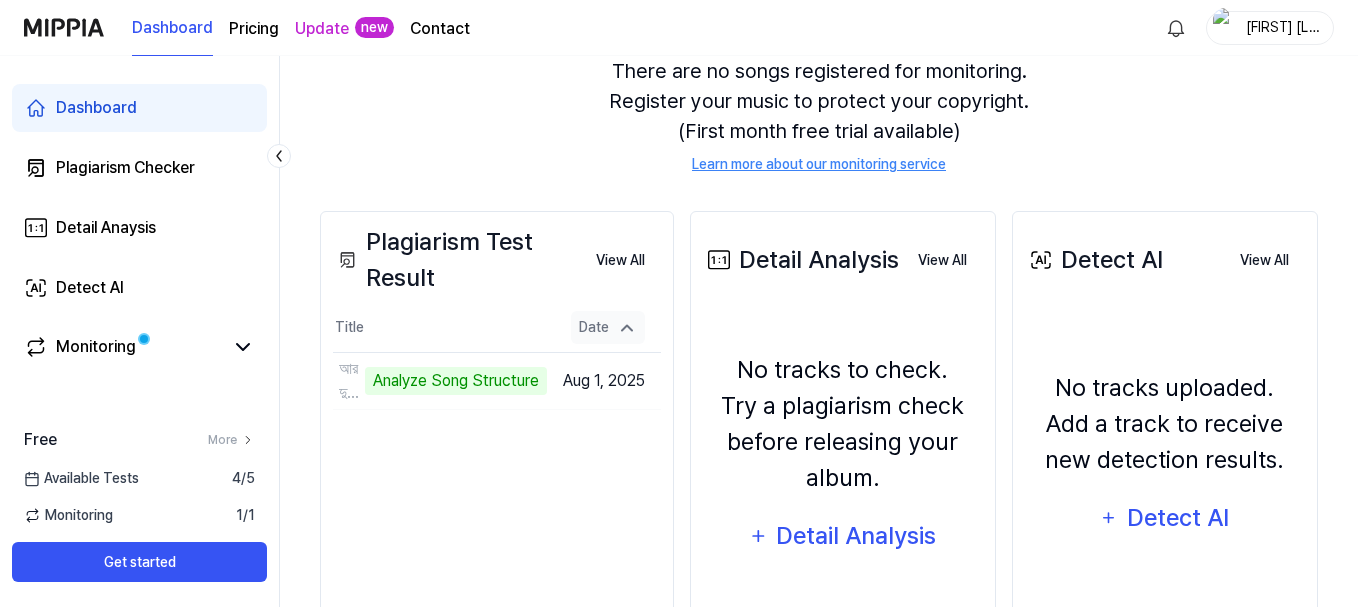 click 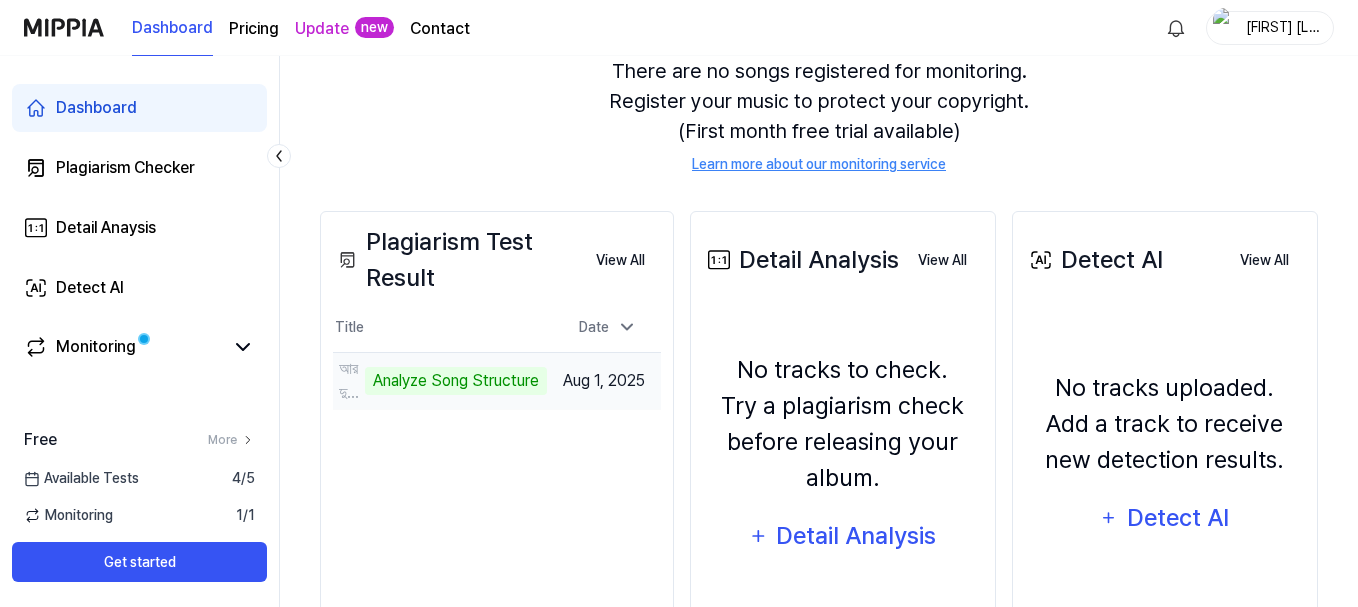 click on "Analyze Song Structure" at bounding box center [456, 381] 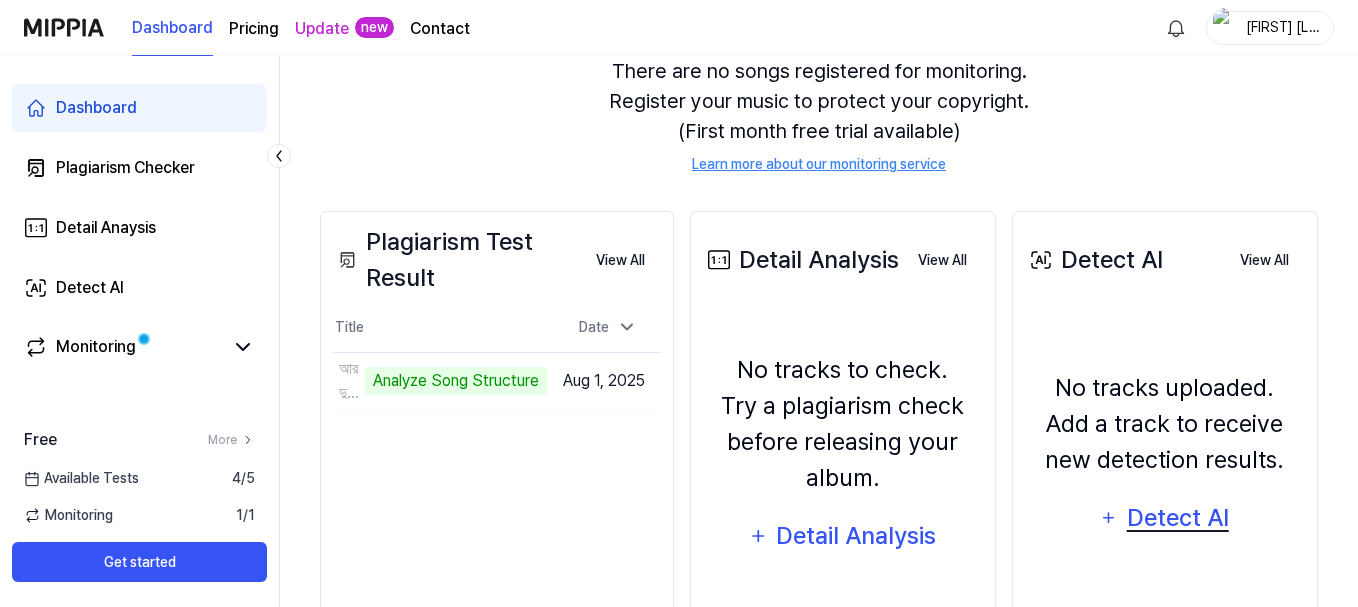 click on "Detect AI" at bounding box center (1177, 518) 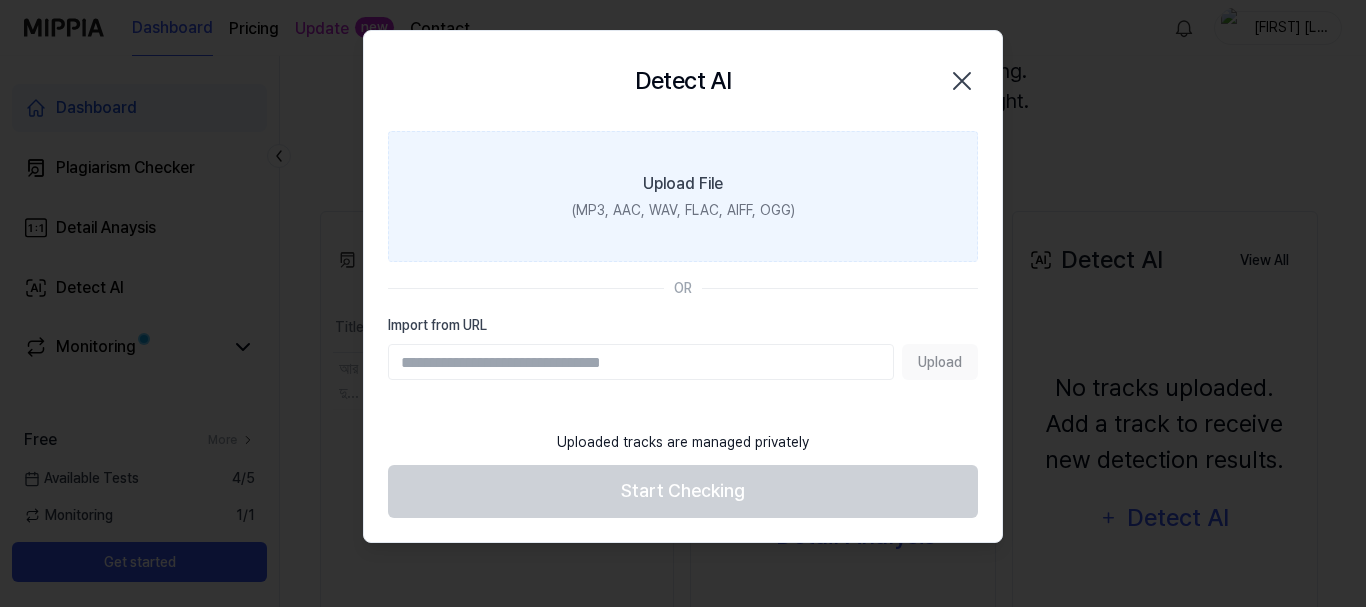 click on "(MP3, AAC, WAV, FLAC, AIFF, OGG)" at bounding box center (683, 210) 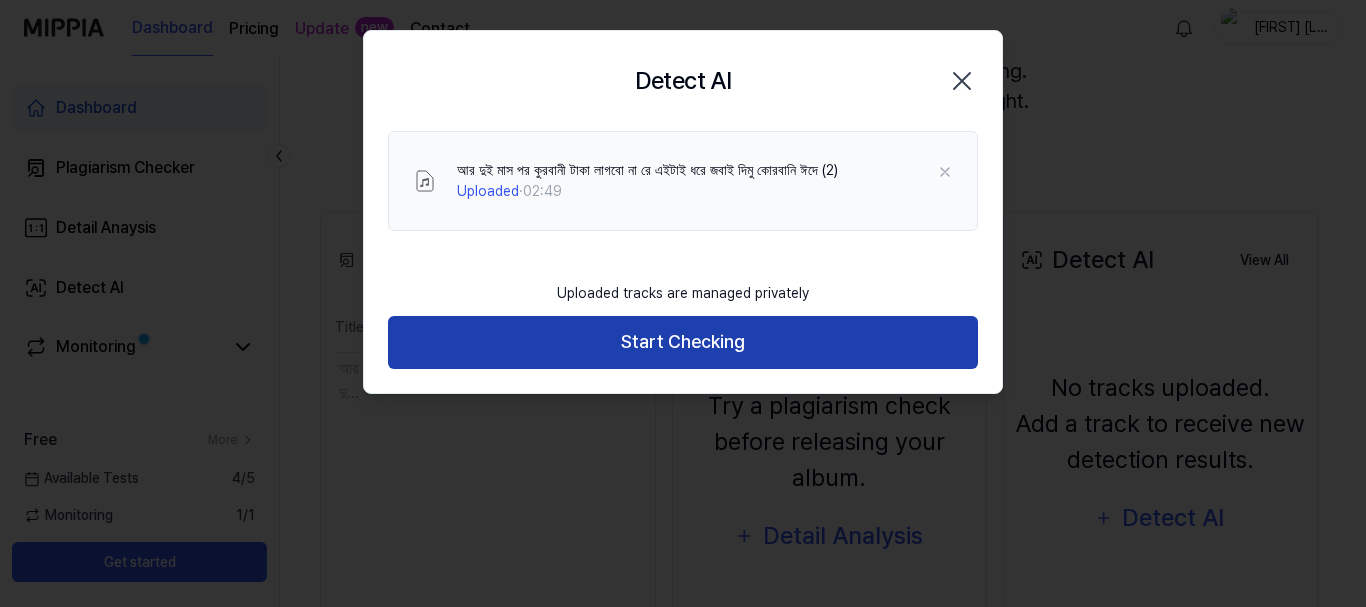 click on "Start Checking" at bounding box center [683, 342] 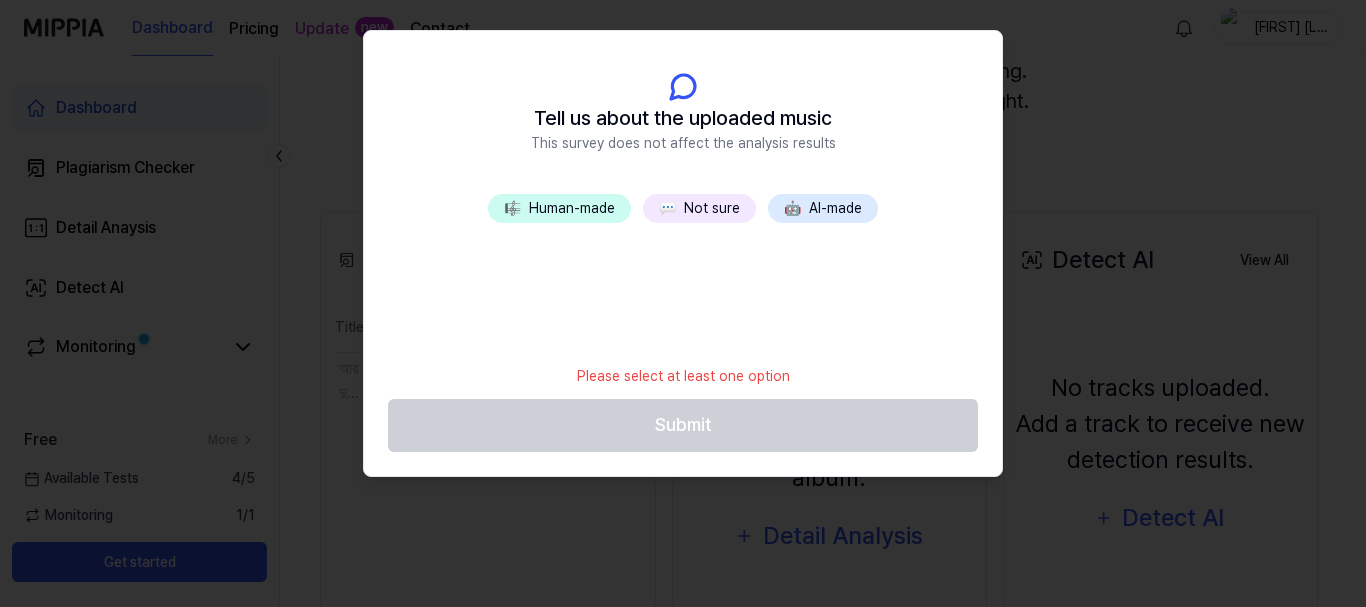 click on "🎼 Human-made" at bounding box center (559, 208) 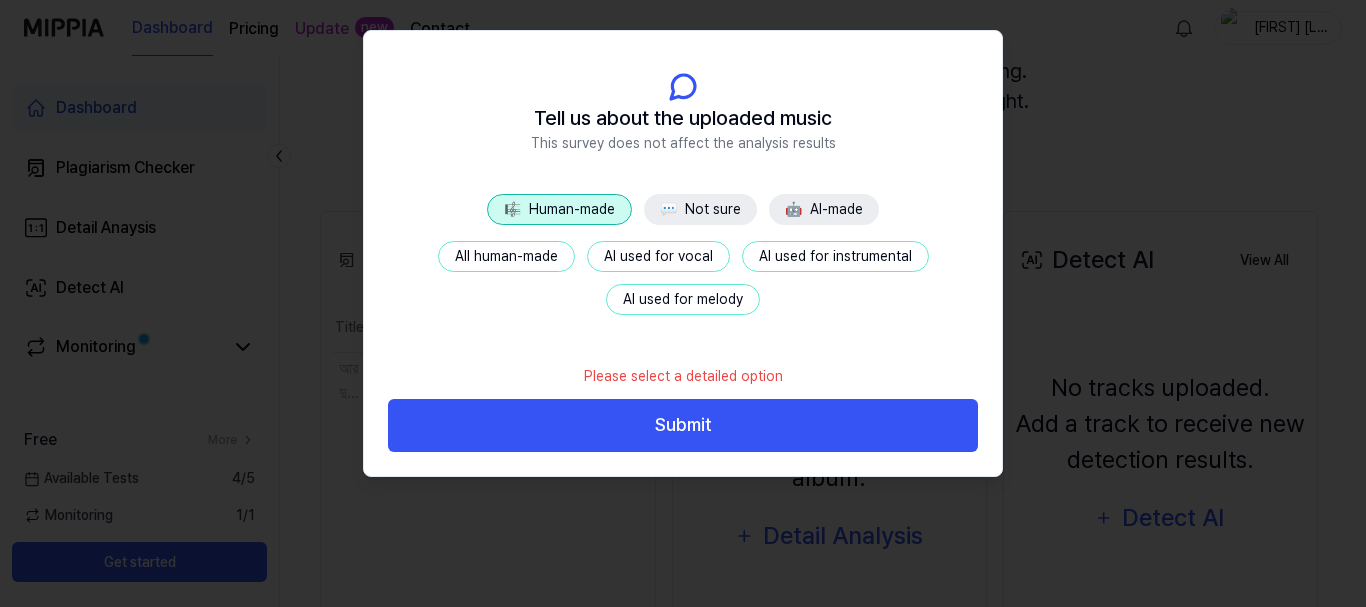 click on "All human-made" at bounding box center (506, 256) 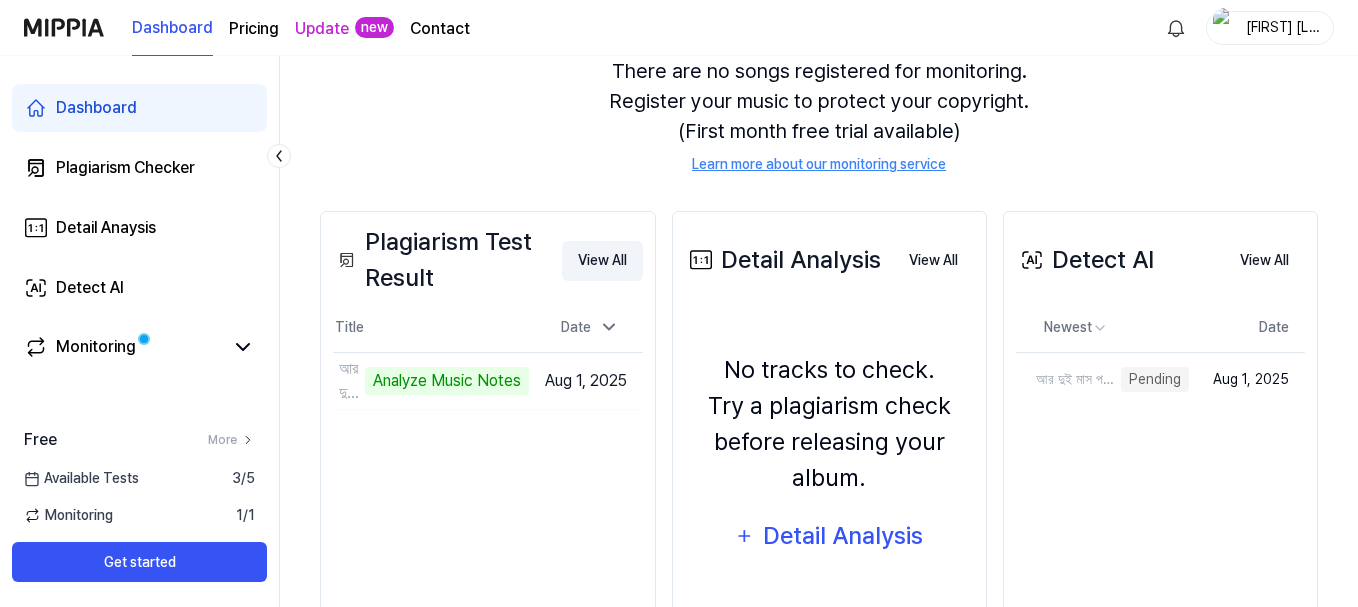 click on "View All" at bounding box center (602, 261) 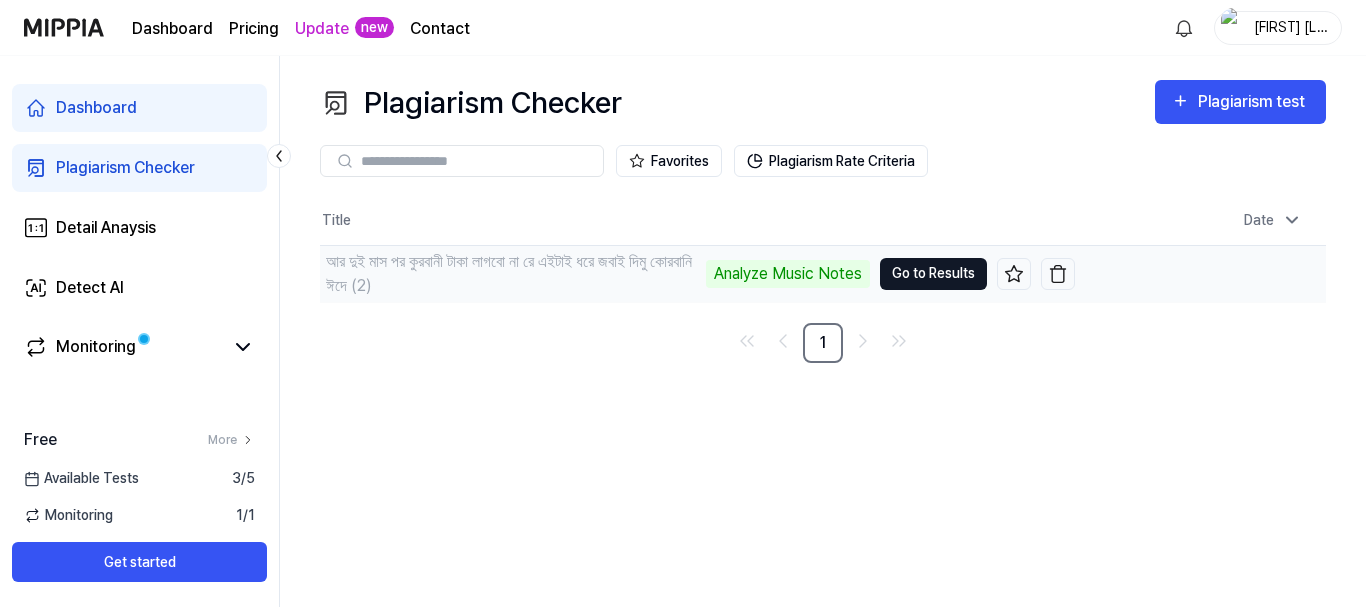 click on "Go to Results" at bounding box center [933, 274] 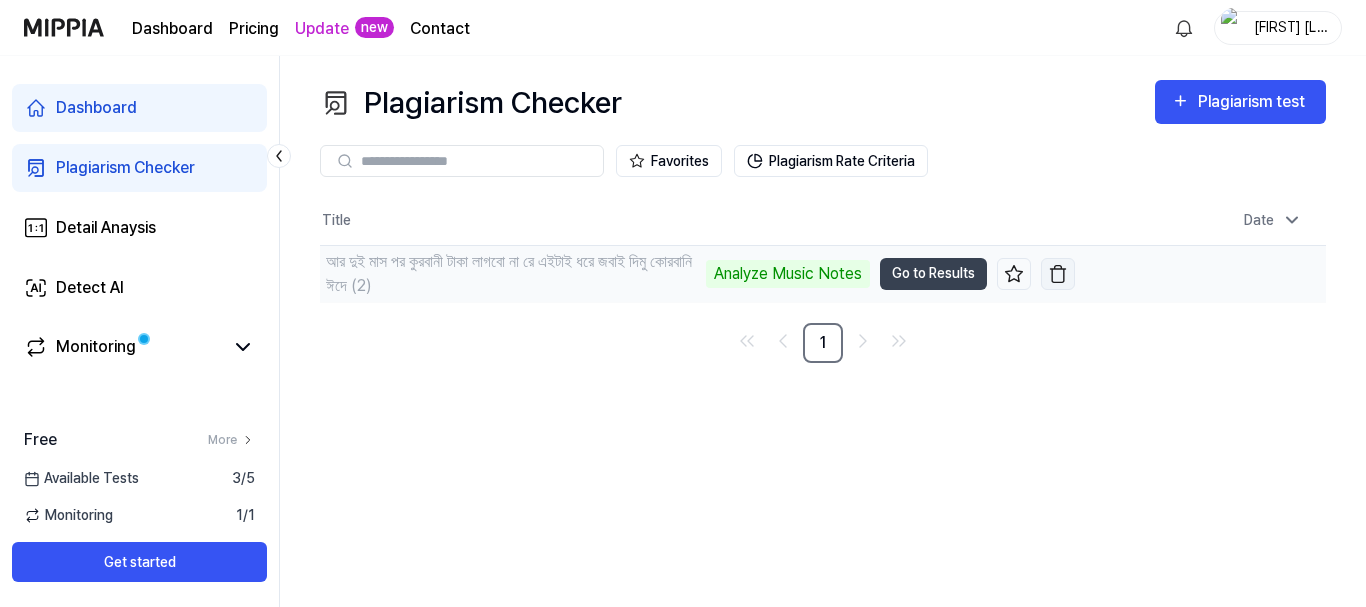 click at bounding box center [1058, 274] 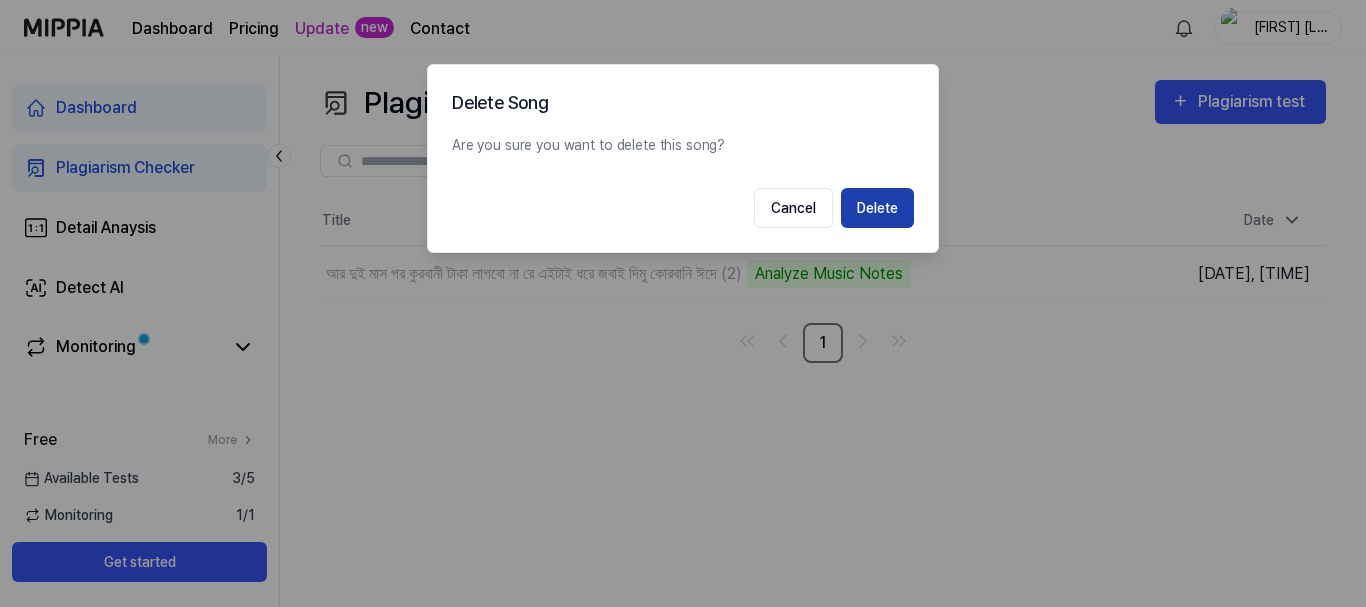click on "Delete" at bounding box center [877, 208] 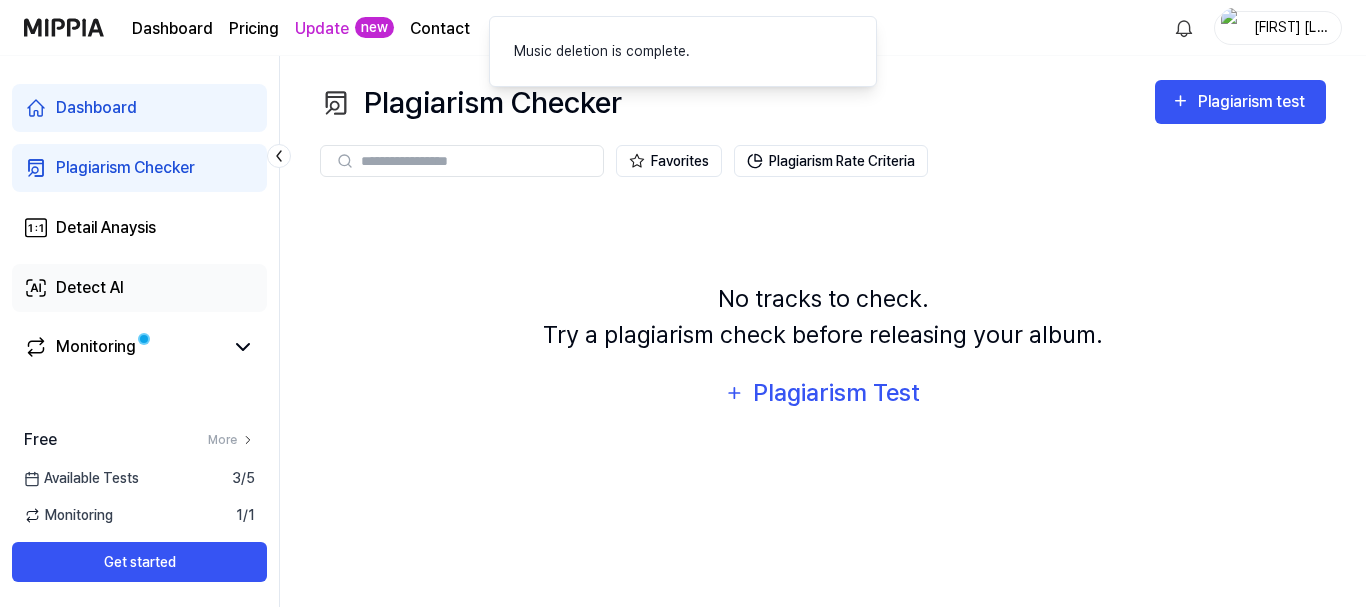 click on "Detect AI" at bounding box center [90, 288] 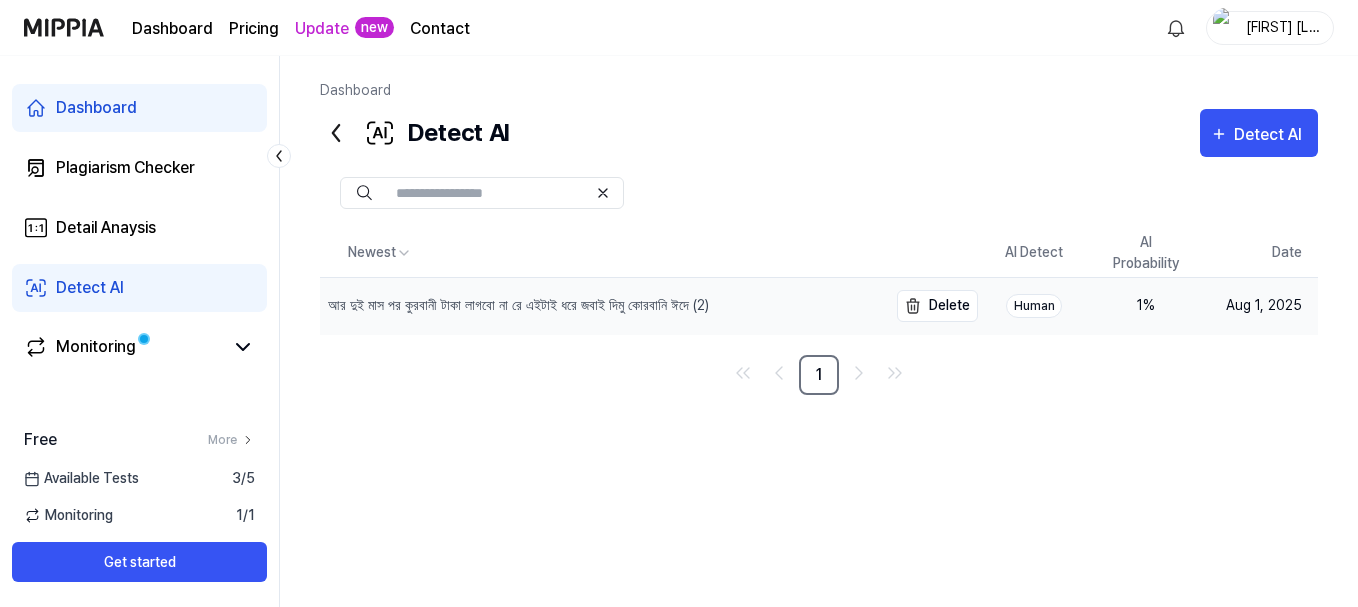 click on "আর দুই মাস পর কুরবানী টাকা লাগবো না রে এইটাই ধরে জবাই দিমু কোরবানি ঈদে (2)" at bounding box center (518, 305) 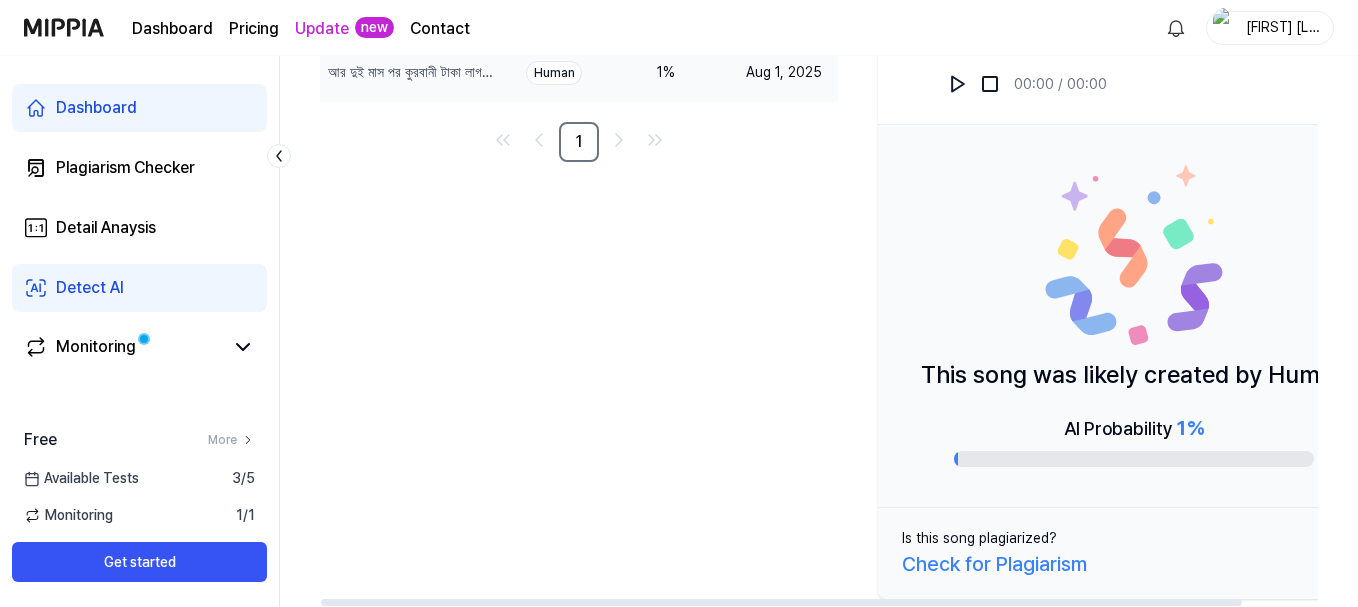scroll, scrollTop: 257, scrollLeft: 0, axis: vertical 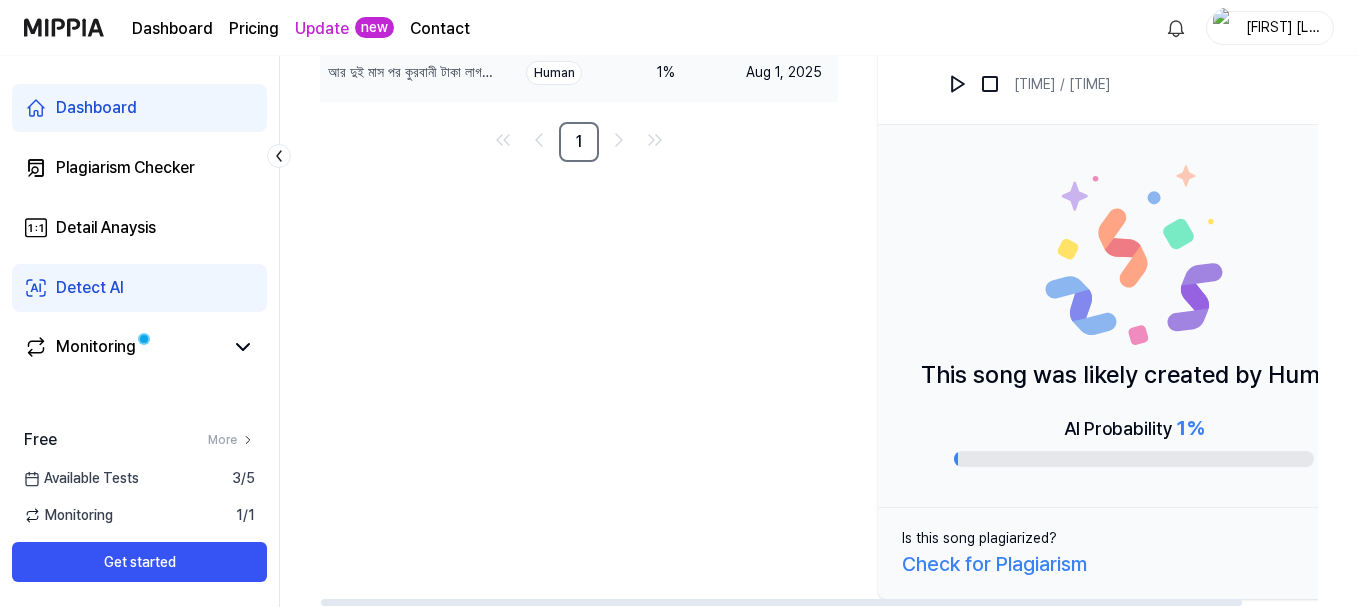 drag, startPoint x: 933, startPoint y: 379, endPoint x: 1259, endPoint y: 375, distance: 326.02454 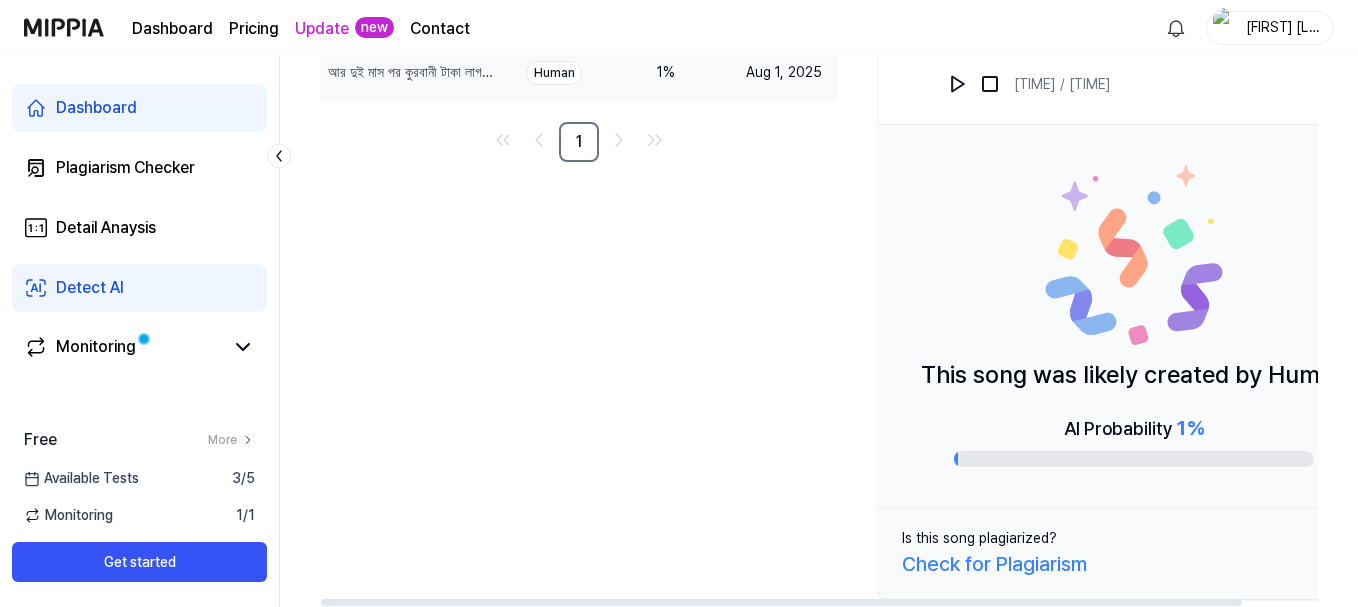drag, startPoint x: 926, startPoint y: 368, endPoint x: 1203, endPoint y: 364, distance: 277.02887 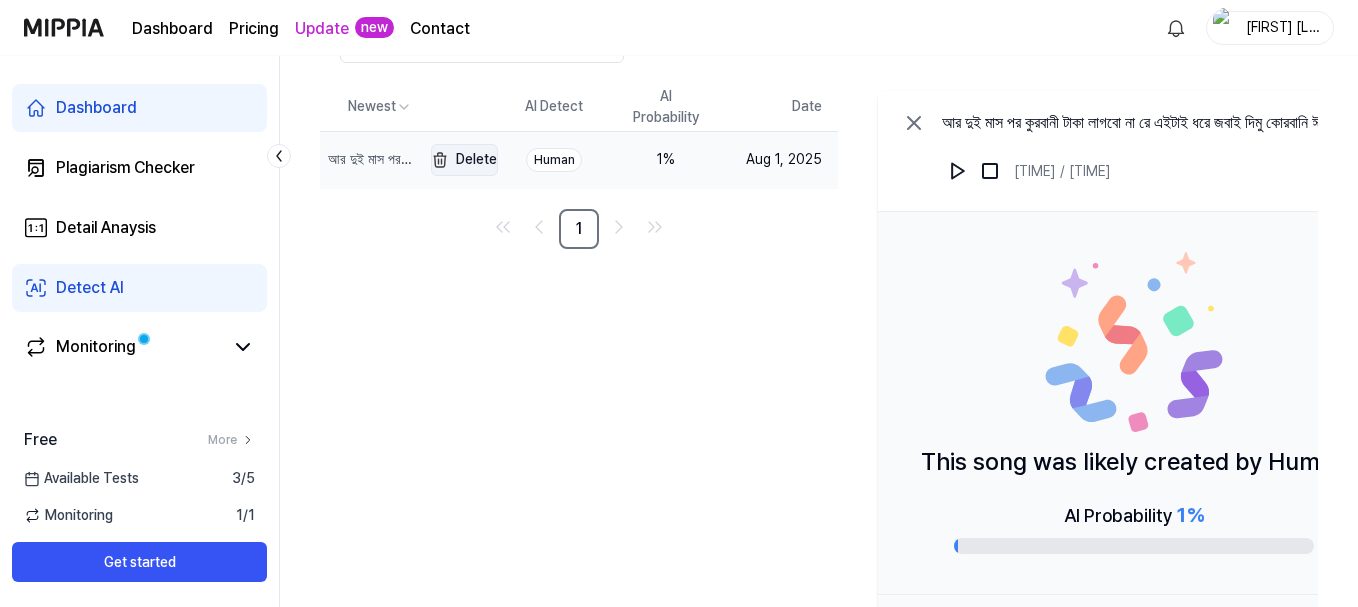 scroll, scrollTop: 0, scrollLeft: 0, axis: both 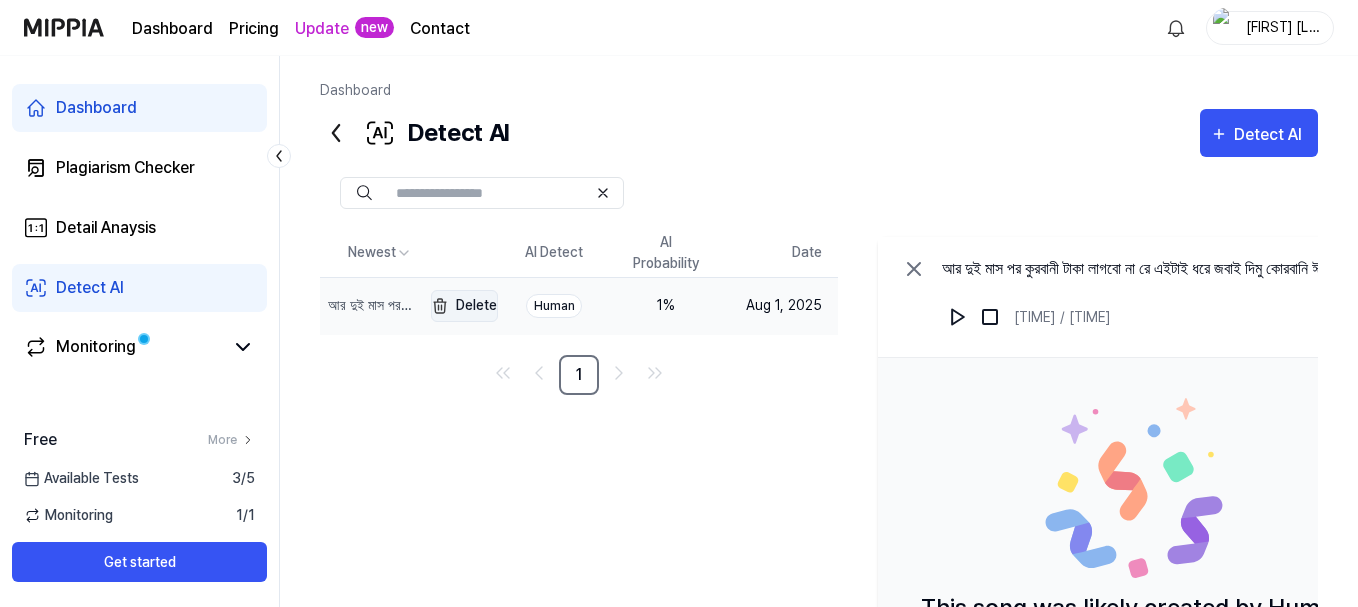 click on "Delete" at bounding box center [464, 306] 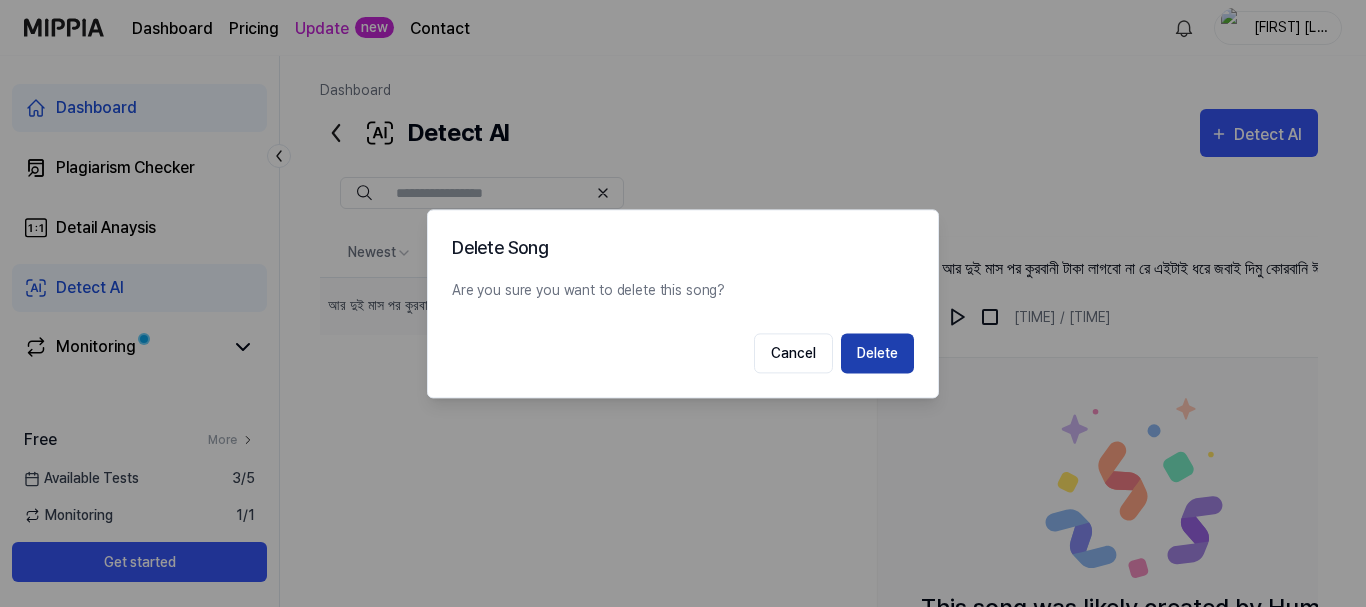 click on "Delete" at bounding box center (877, 353) 